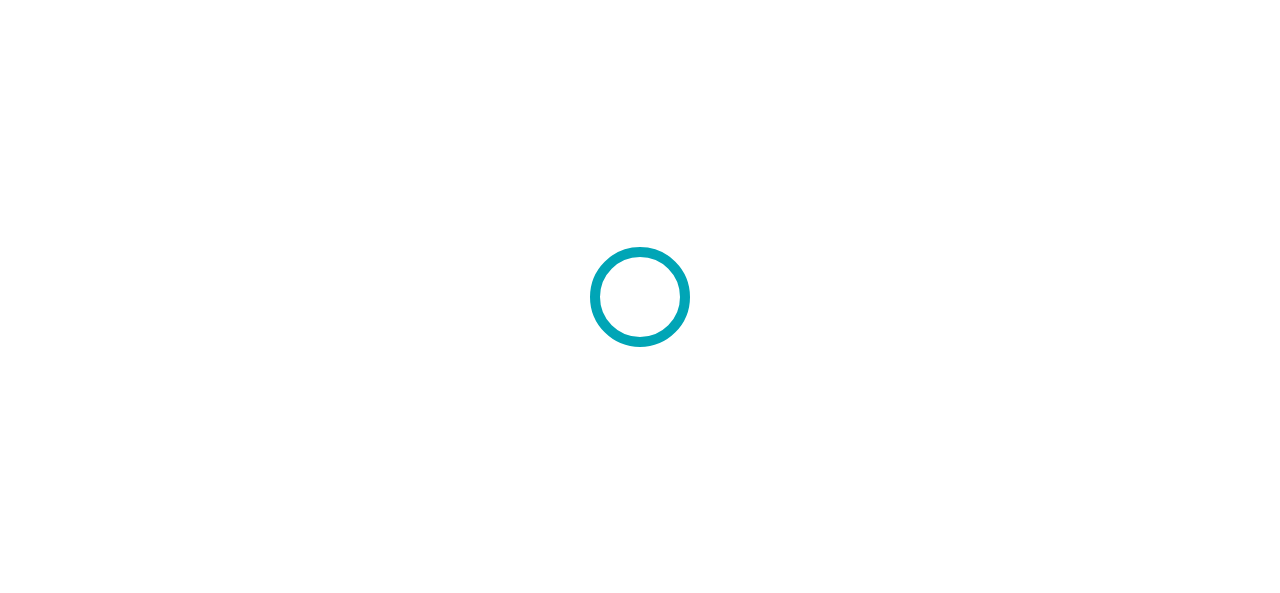 scroll, scrollTop: 0, scrollLeft: 0, axis: both 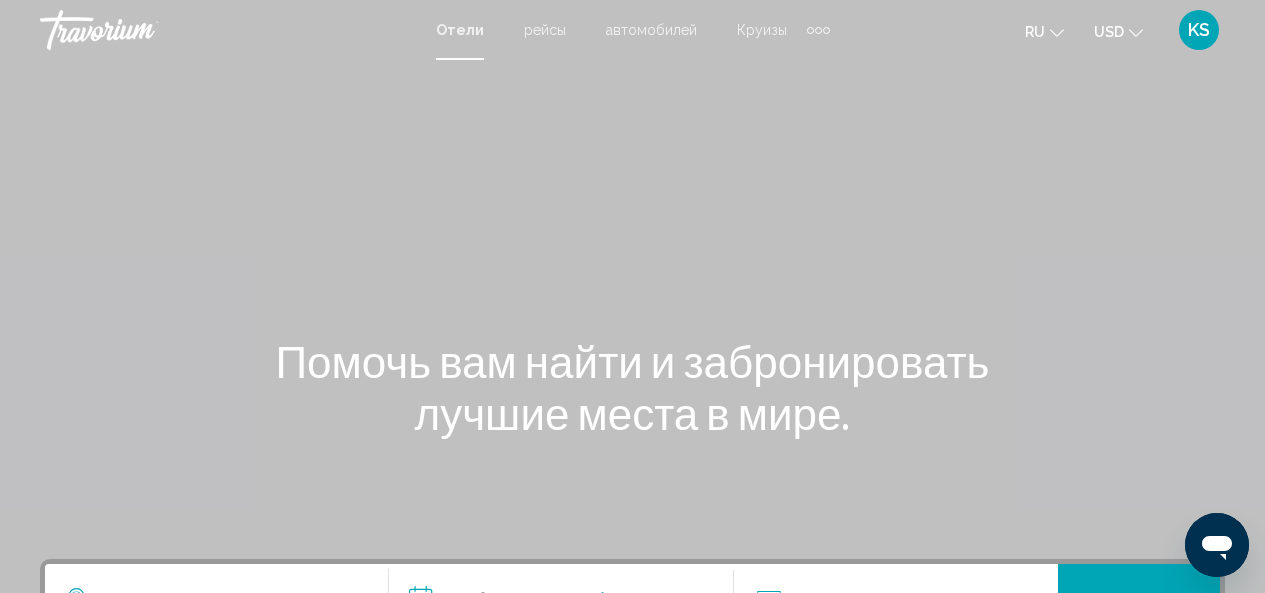 click on "KS" at bounding box center [1199, 30] 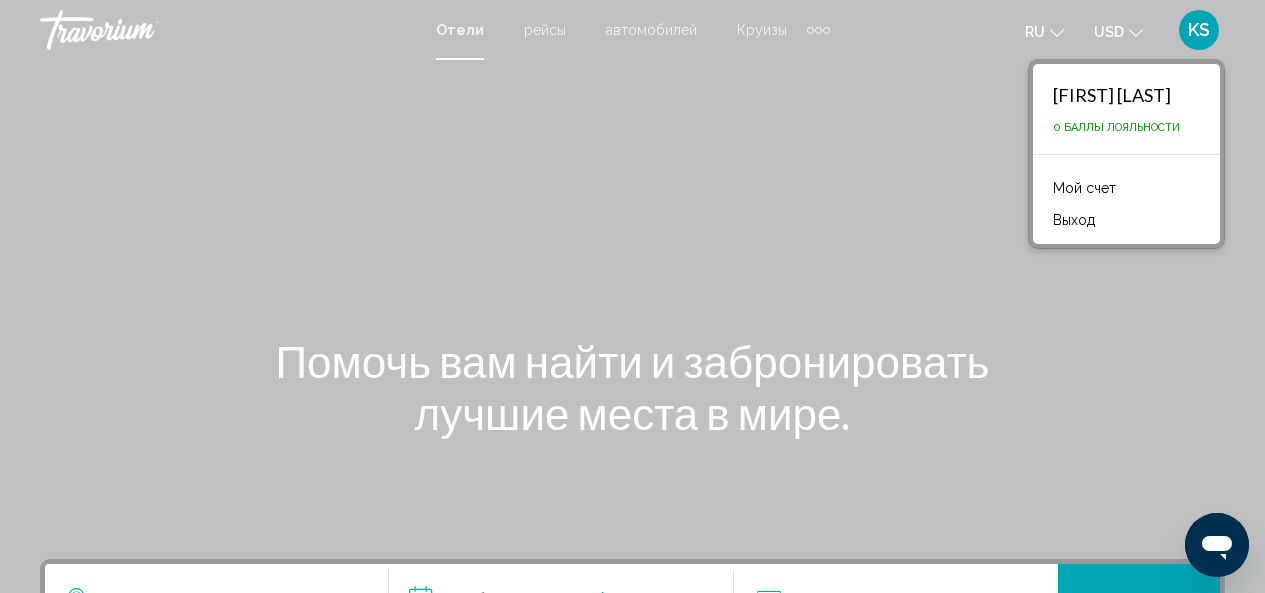 click at bounding box center (632, 300) 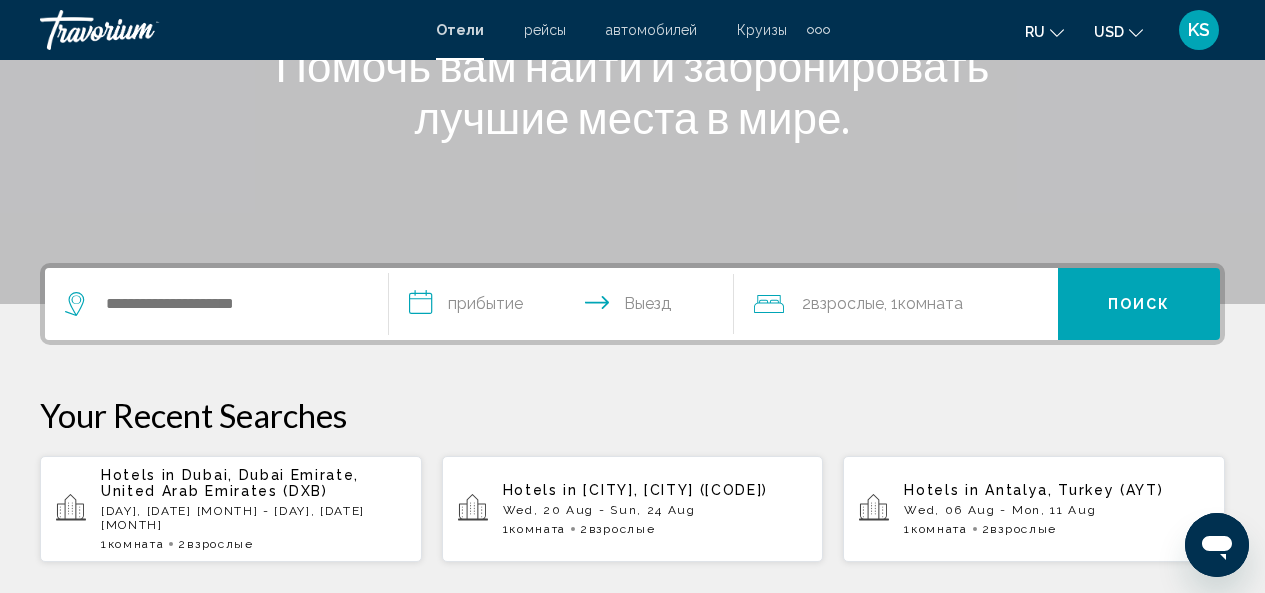 scroll, scrollTop: 299, scrollLeft: 0, axis: vertical 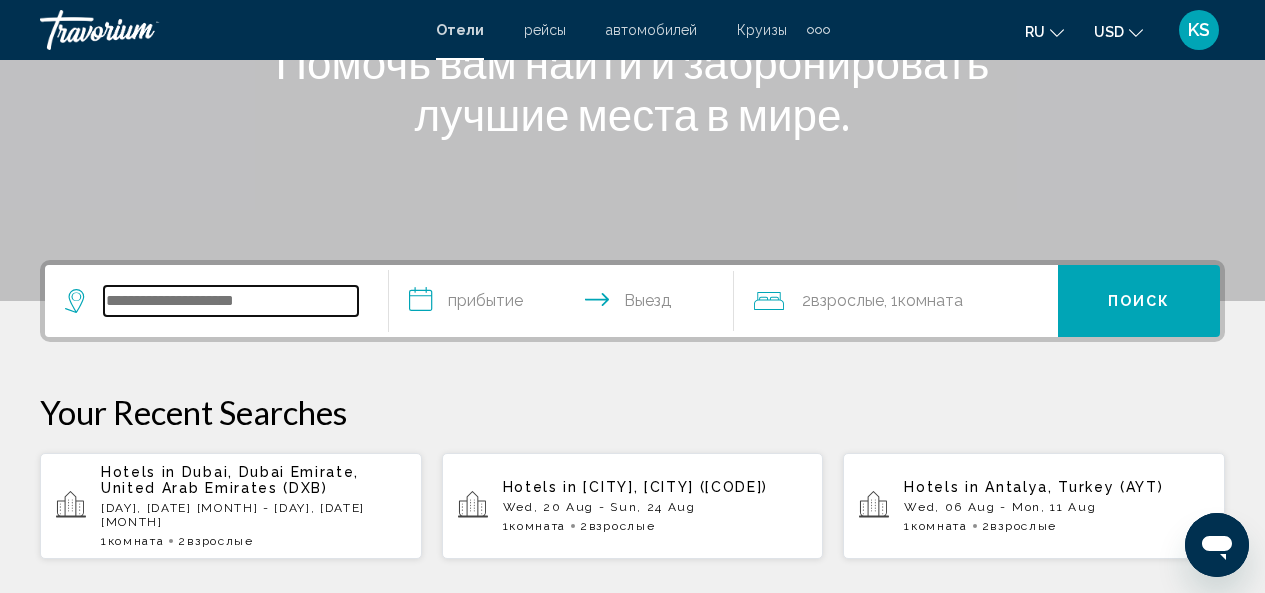 click at bounding box center [231, 301] 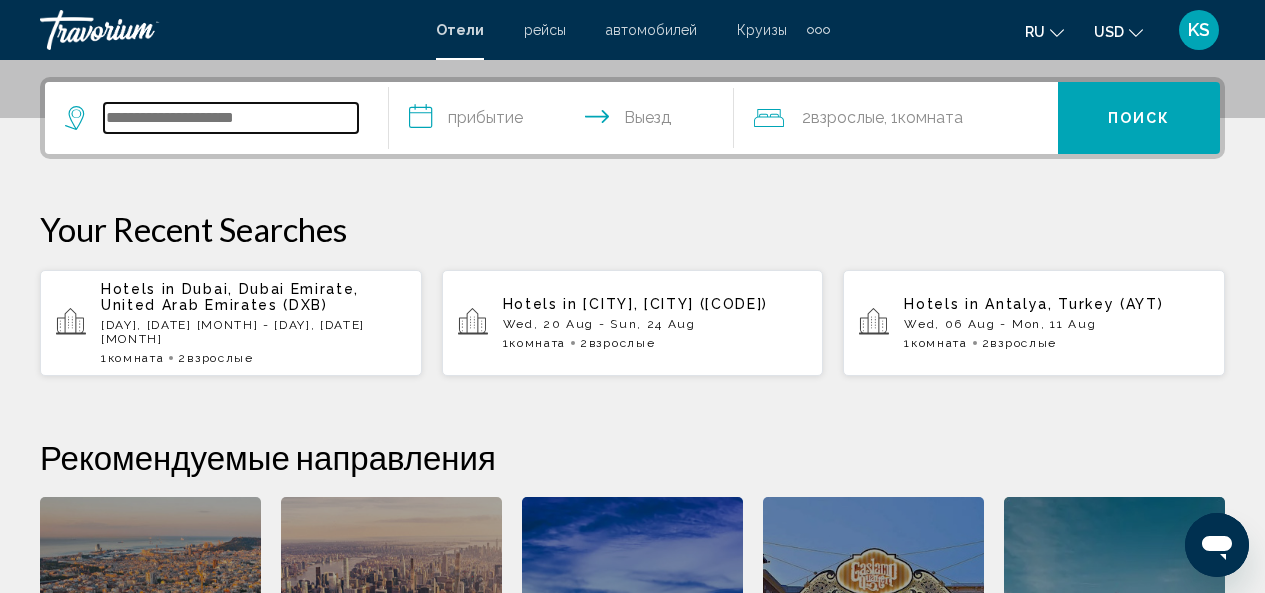 scroll, scrollTop: 494, scrollLeft: 0, axis: vertical 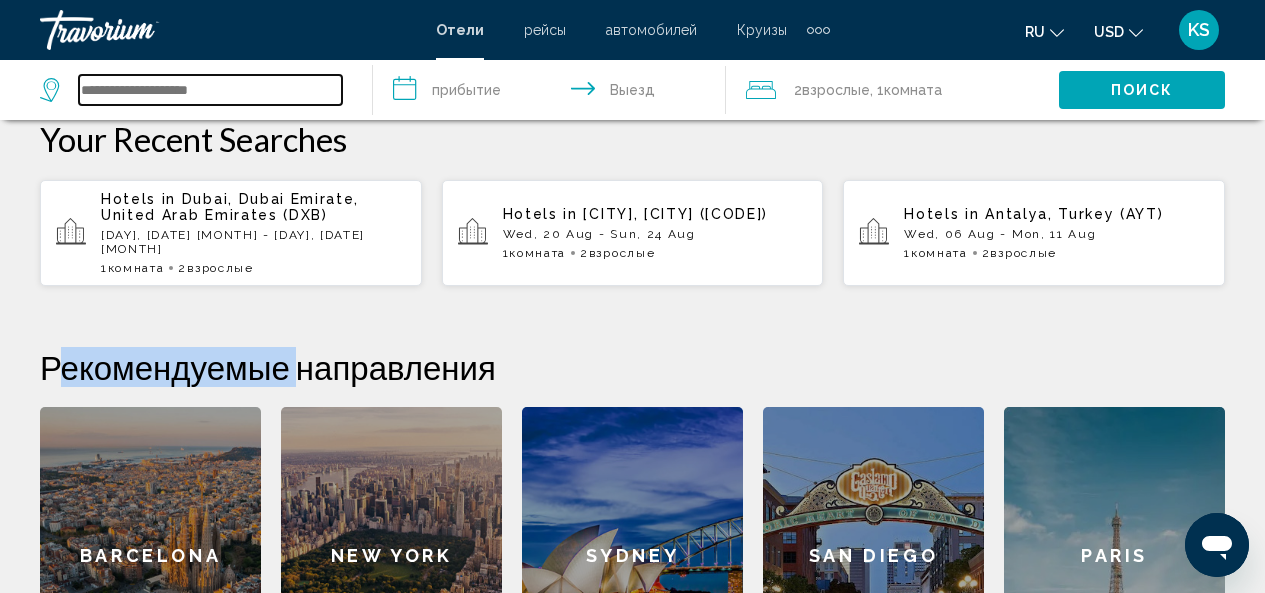 click at bounding box center [210, 90] 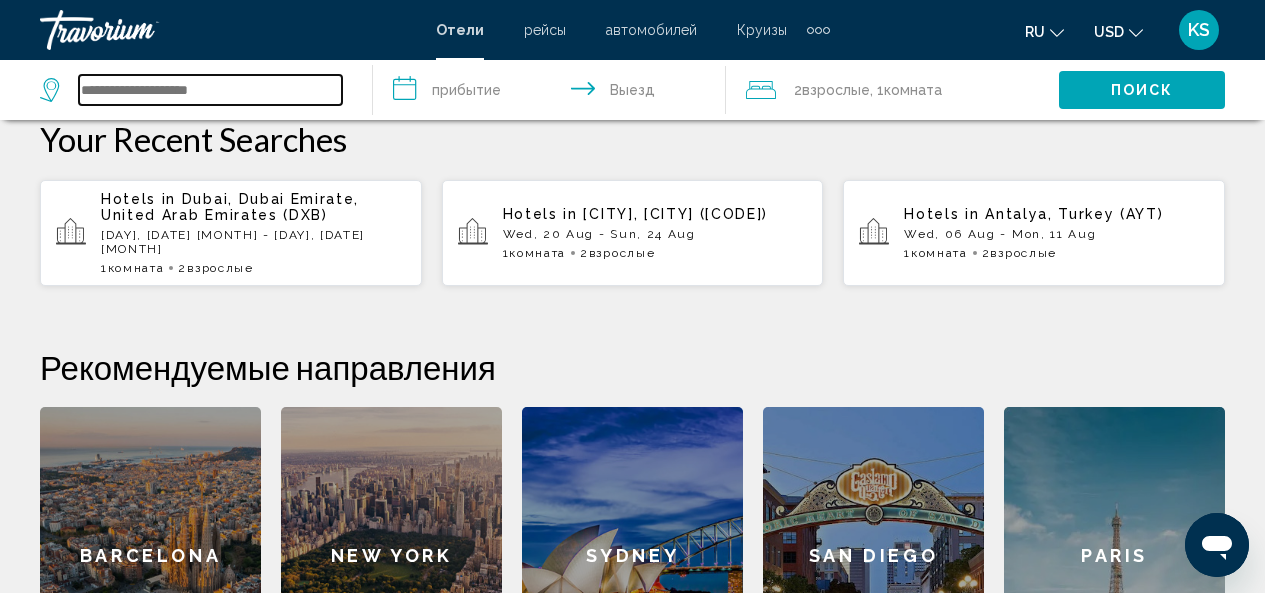 click at bounding box center [210, 90] 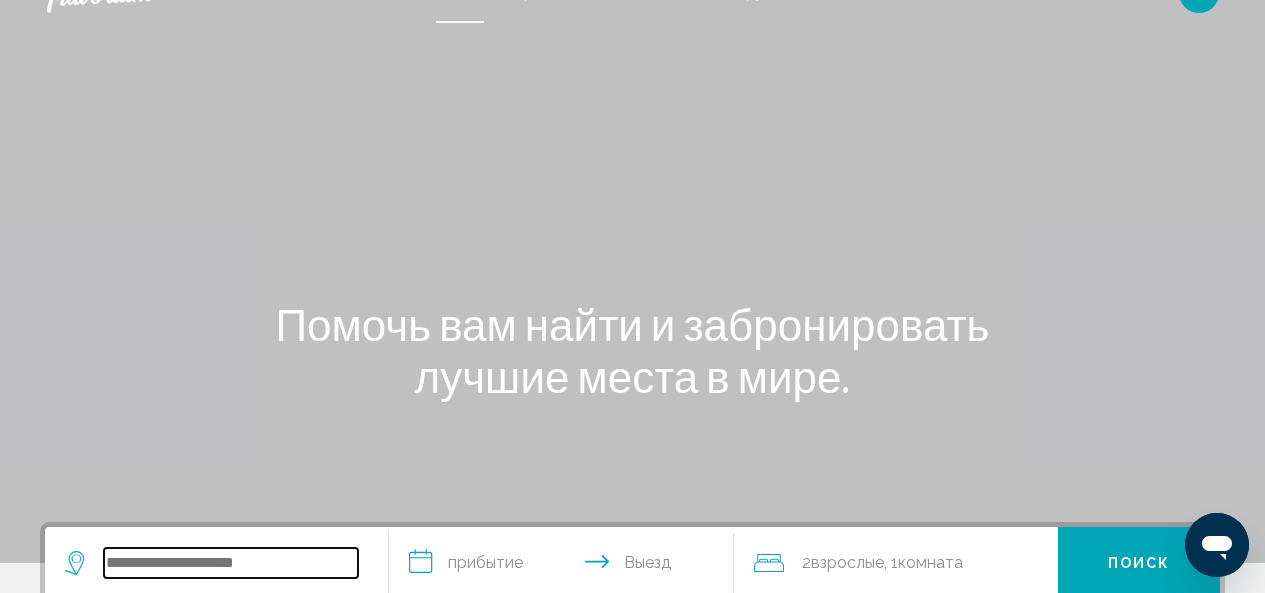 scroll, scrollTop: 0, scrollLeft: 0, axis: both 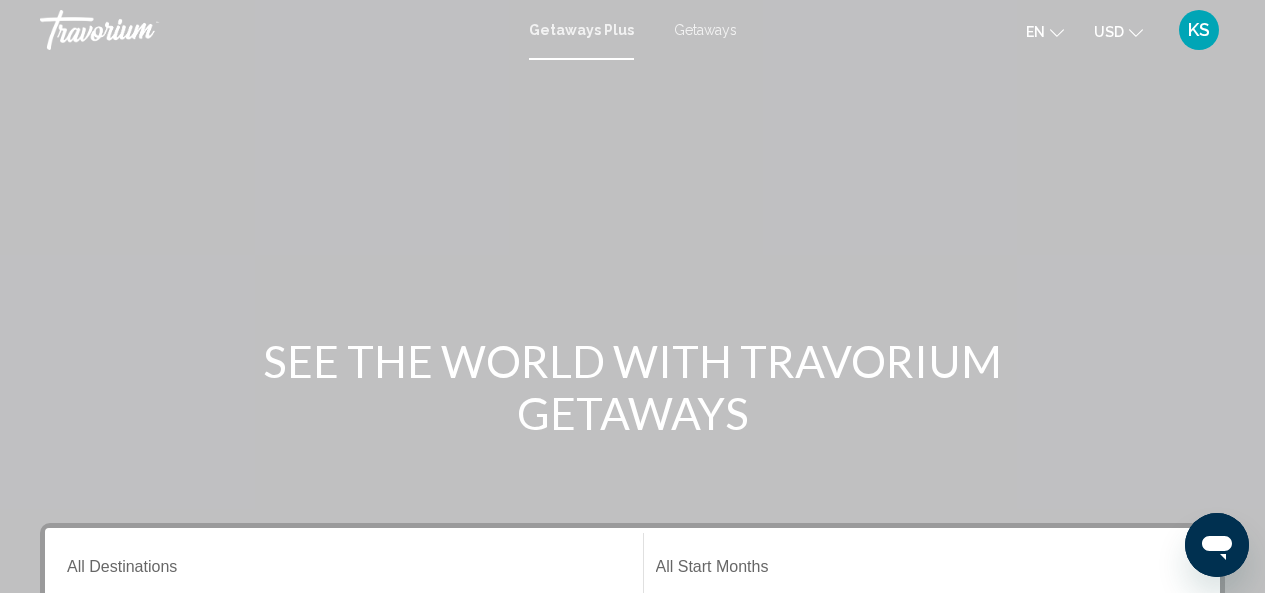 click on "Getaways" at bounding box center [705, 30] 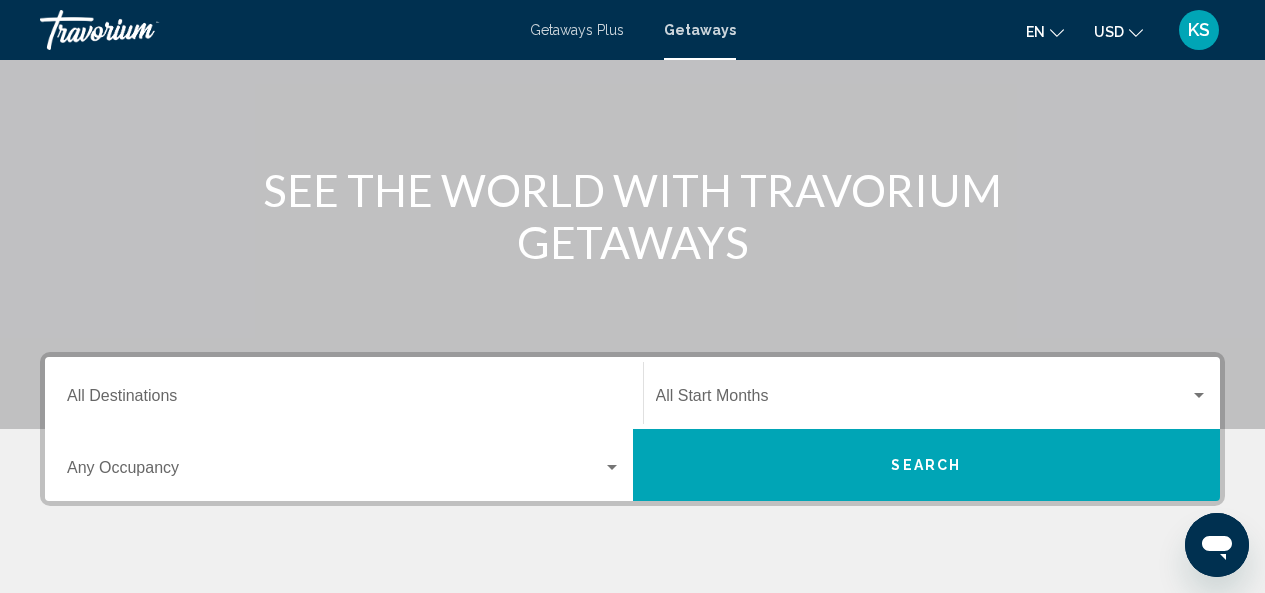 scroll, scrollTop: 172, scrollLeft: 0, axis: vertical 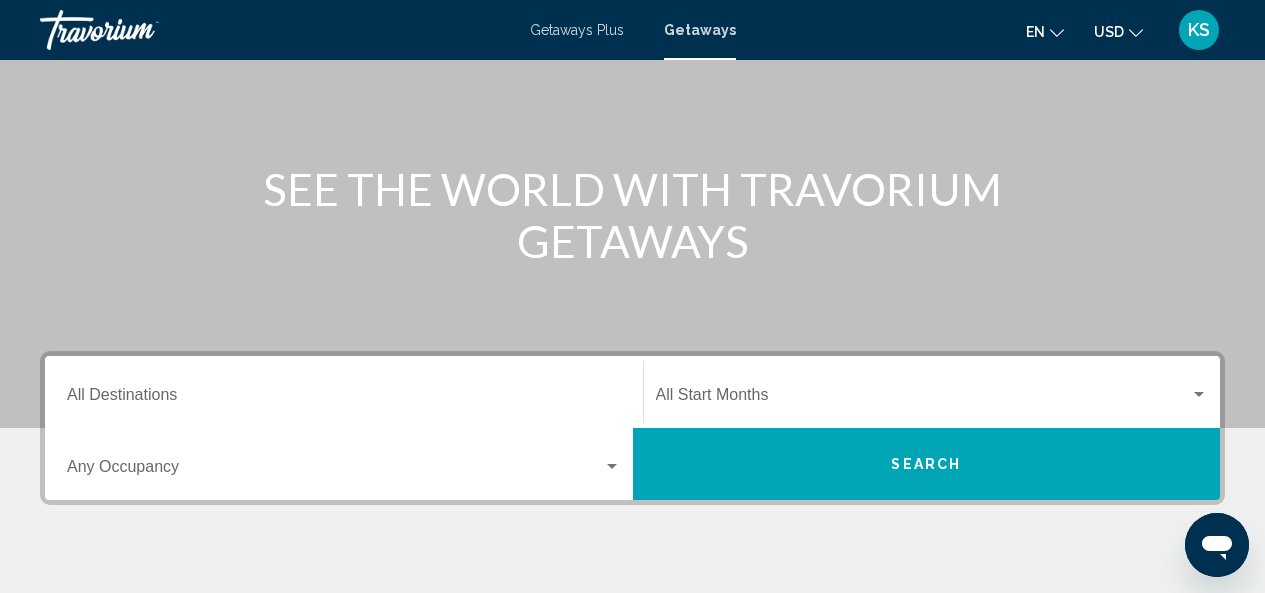 click on "Destination All Destinations" at bounding box center [344, 399] 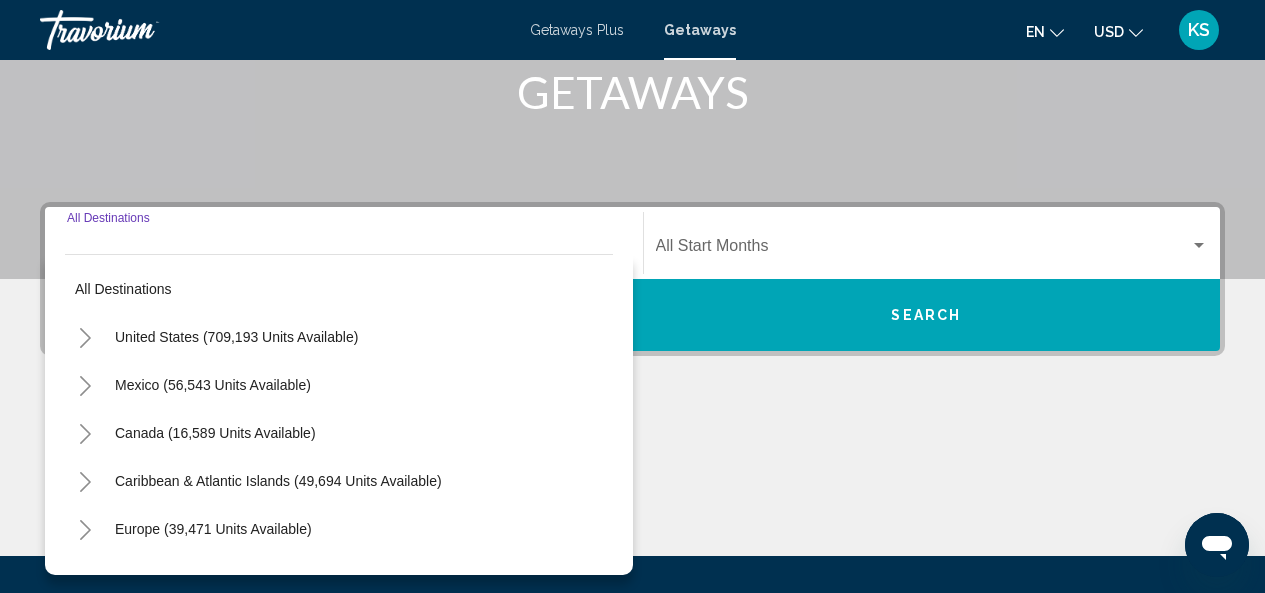 scroll, scrollTop: 458, scrollLeft: 0, axis: vertical 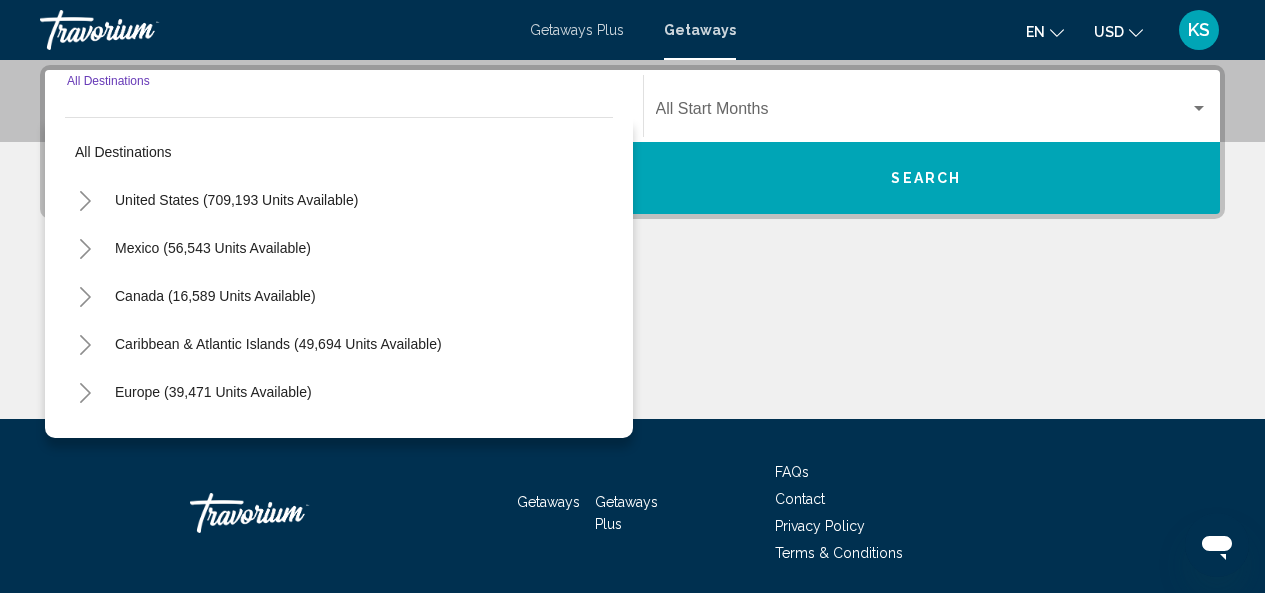 click on "Destination All Destinations" at bounding box center (344, 113) 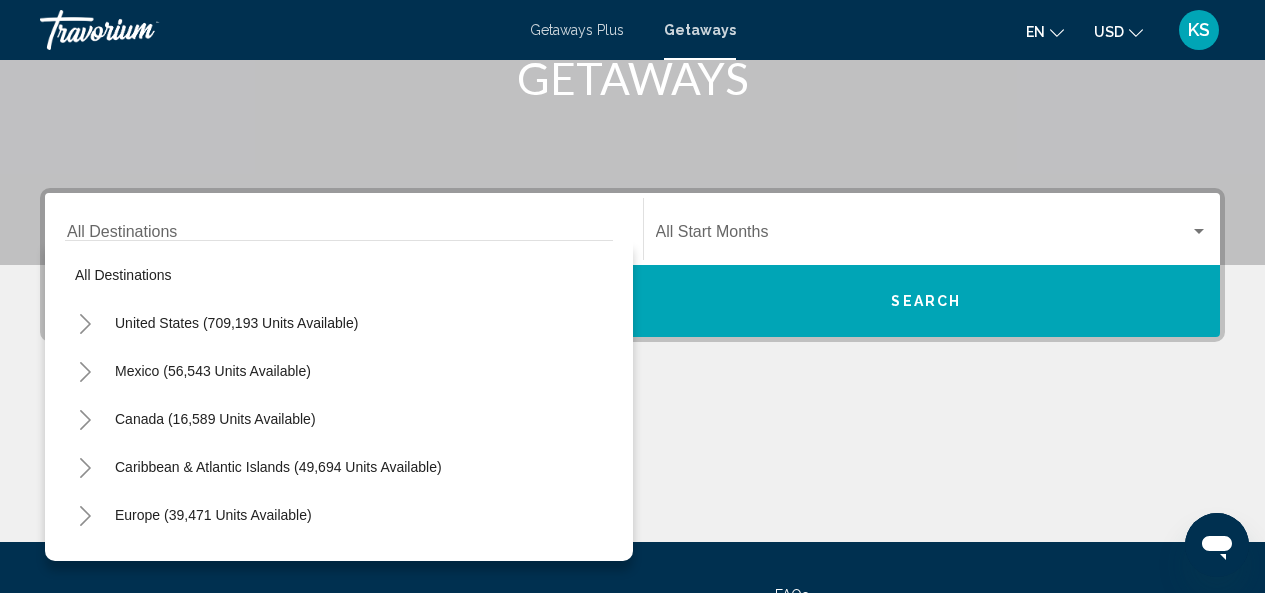 scroll, scrollTop: 336, scrollLeft: 0, axis: vertical 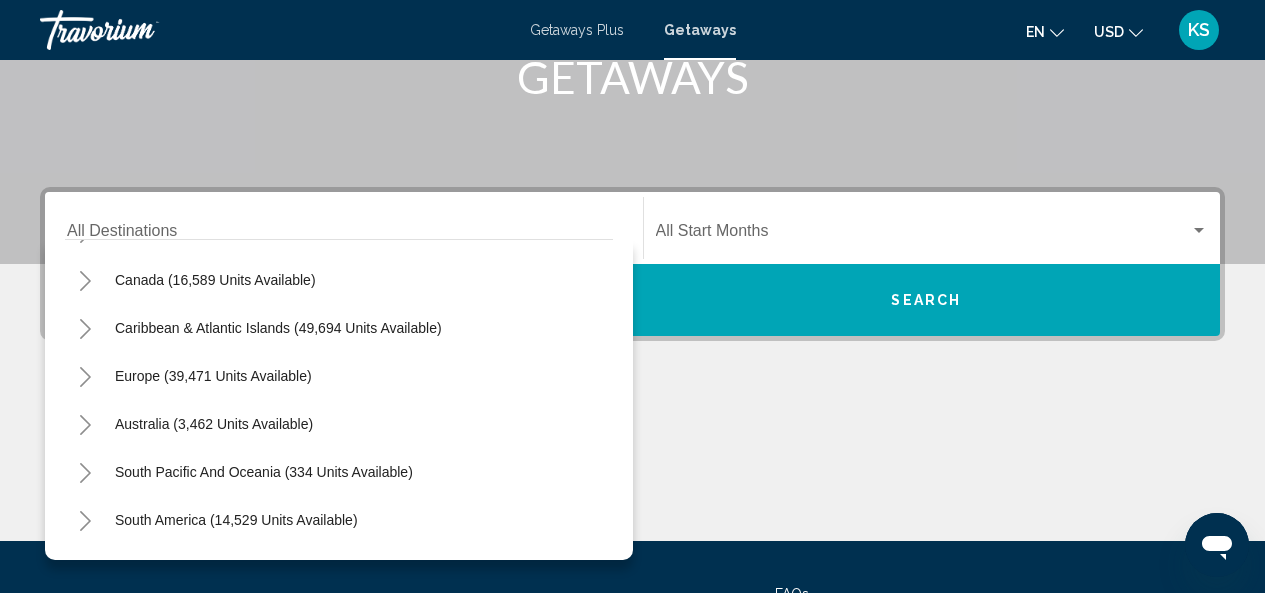 click 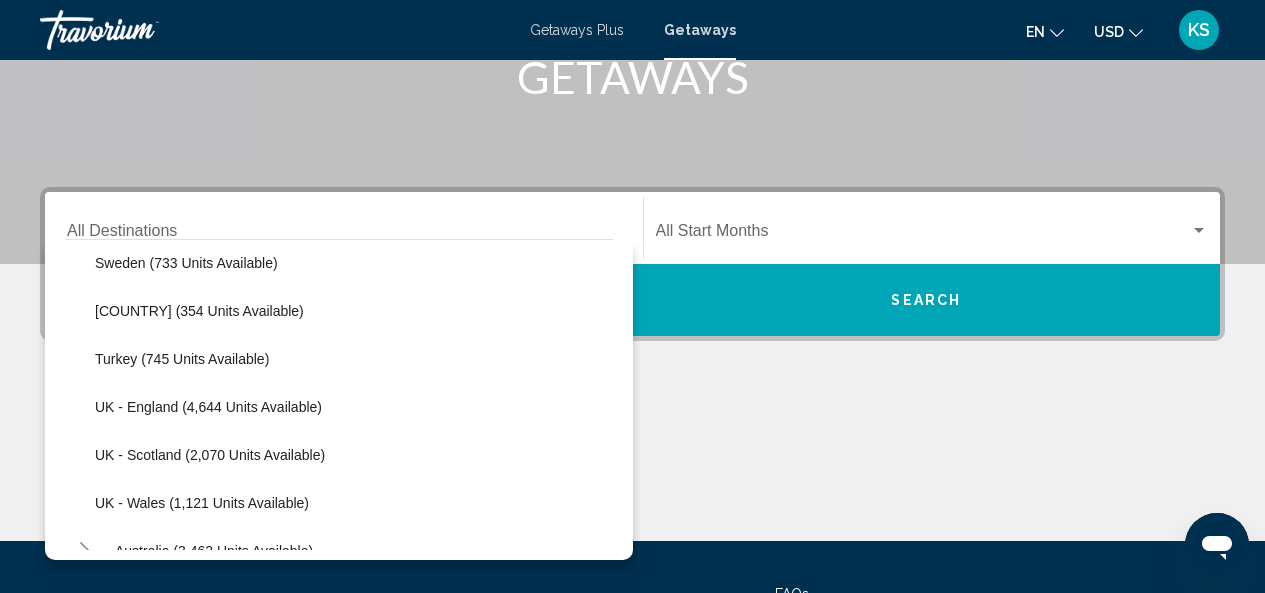 scroll, scrollTop: 1160, scrollLeft: 0, axis: vertical 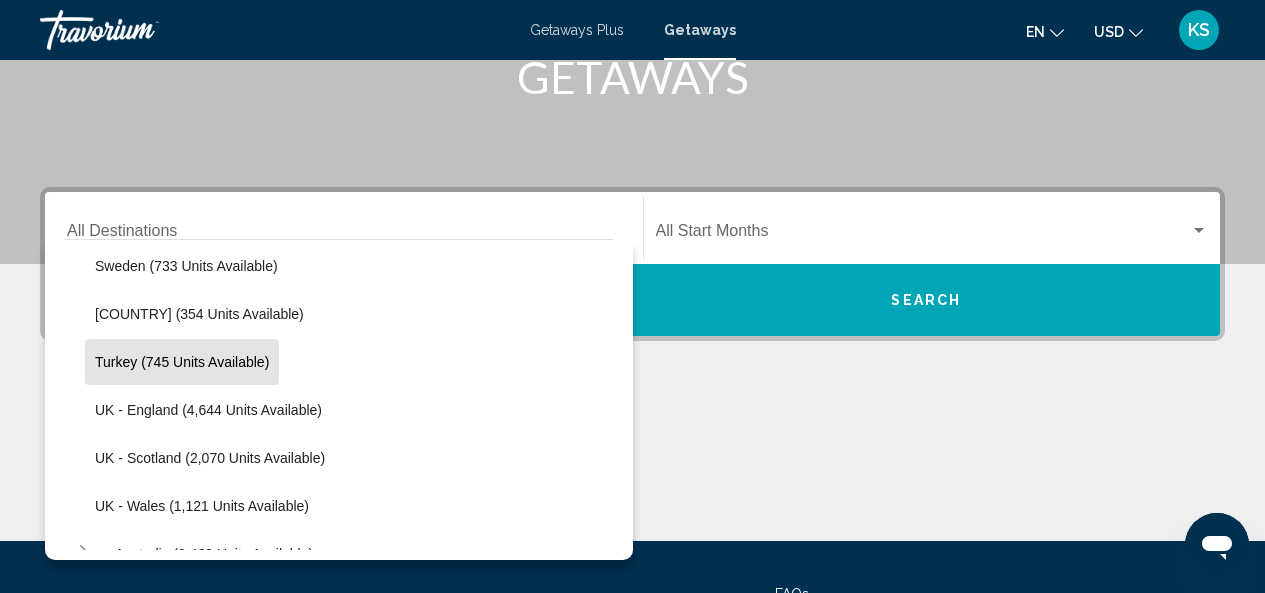 click on "Turkey (745 units available)" 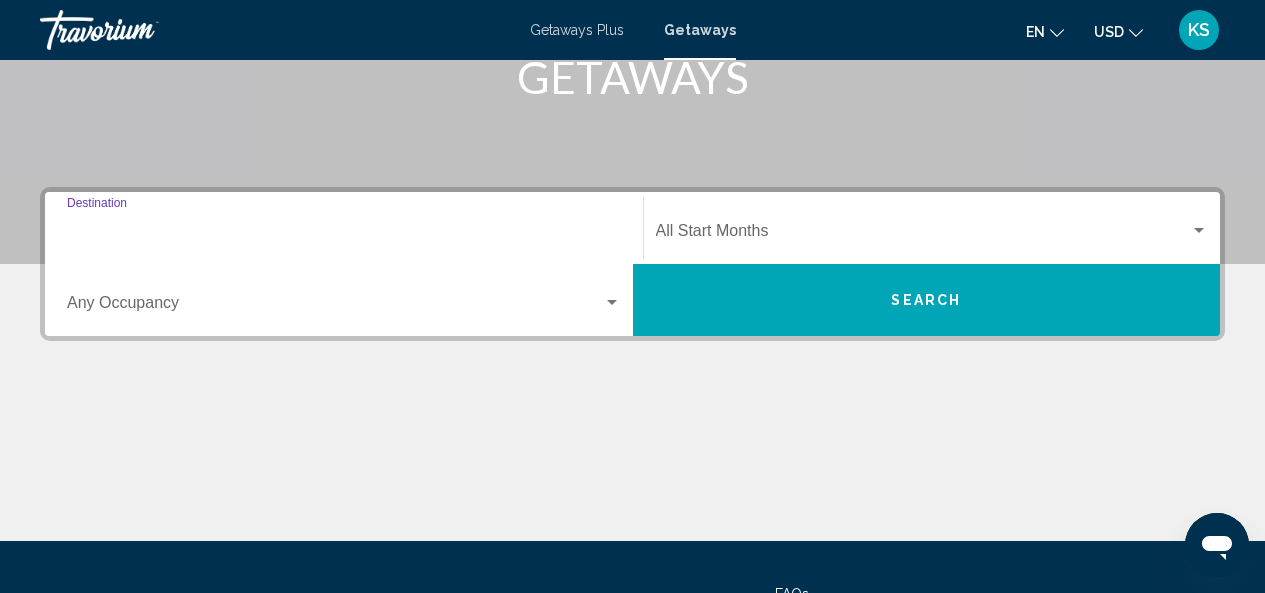 type on "**********" 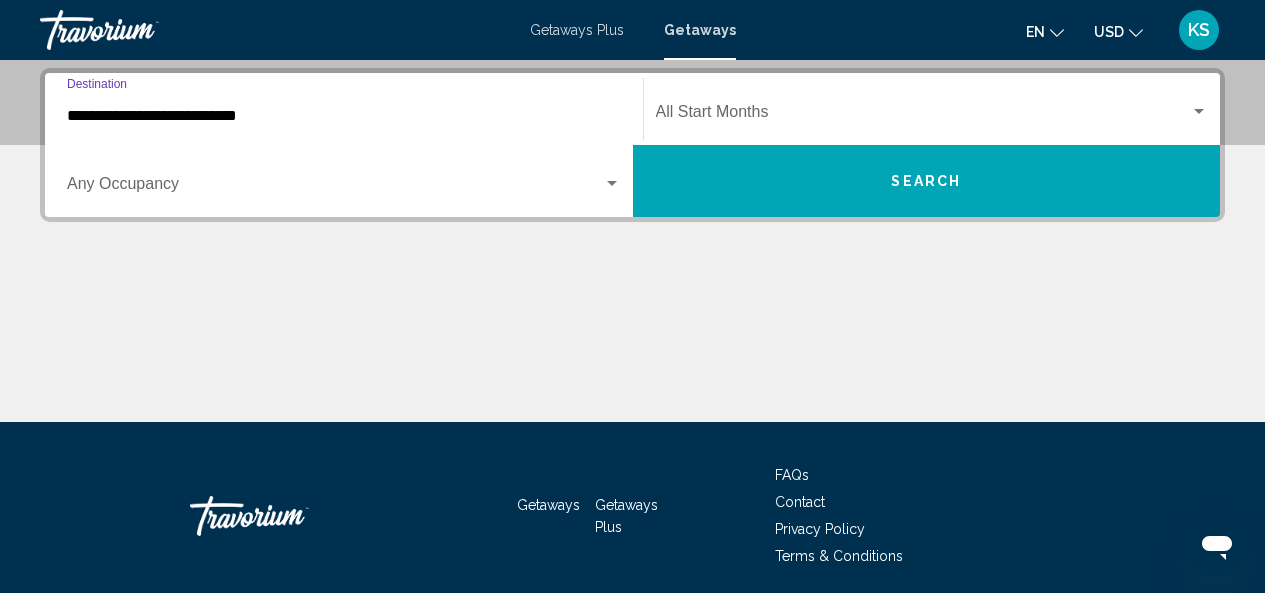 scroll, scrollTop: 458, scrollLeft: 0, axis: vertical 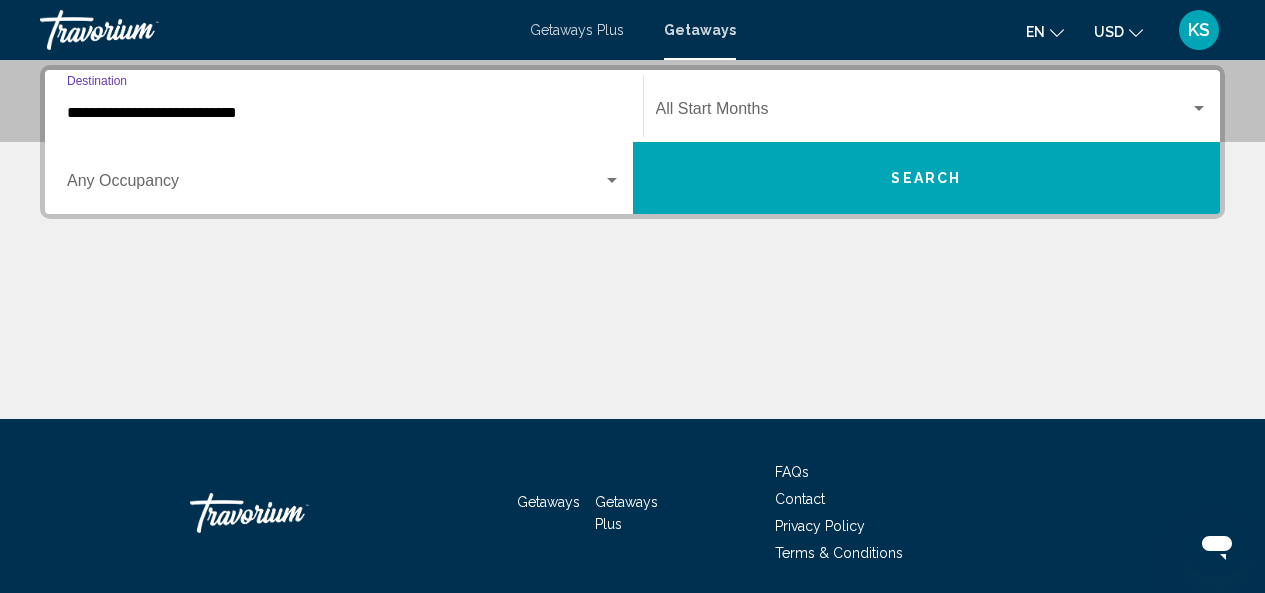 click on "Occupancy Any Occupancy" at bounding box center (344, 178) 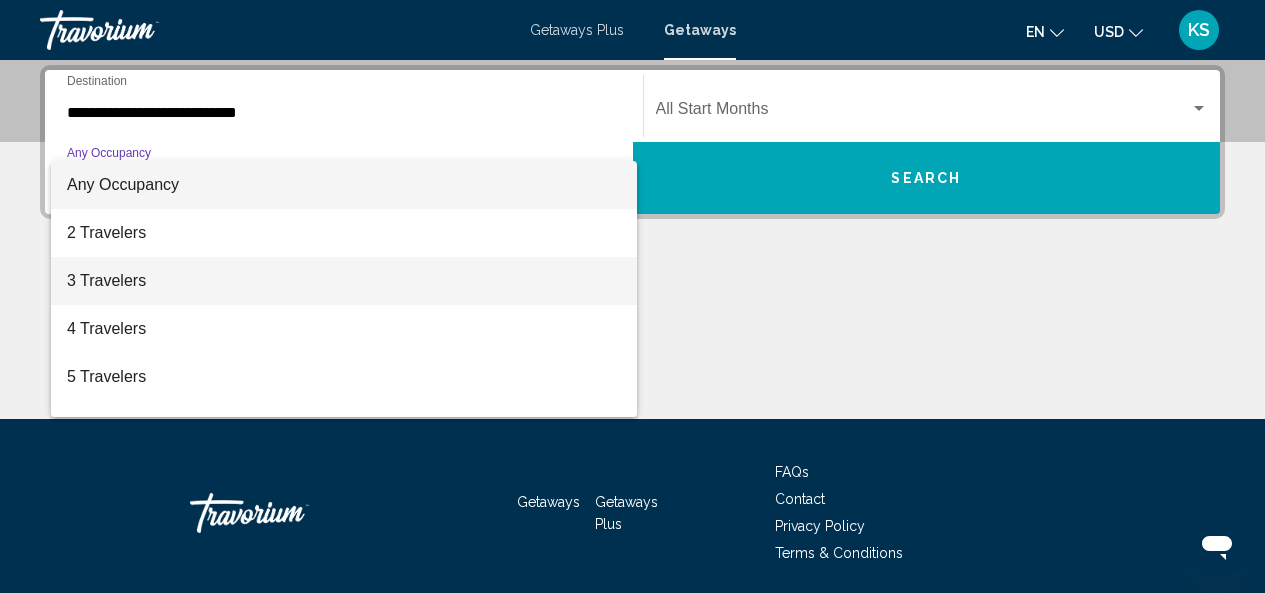 click on "3 Travelers" at bounding box center [344, 281] 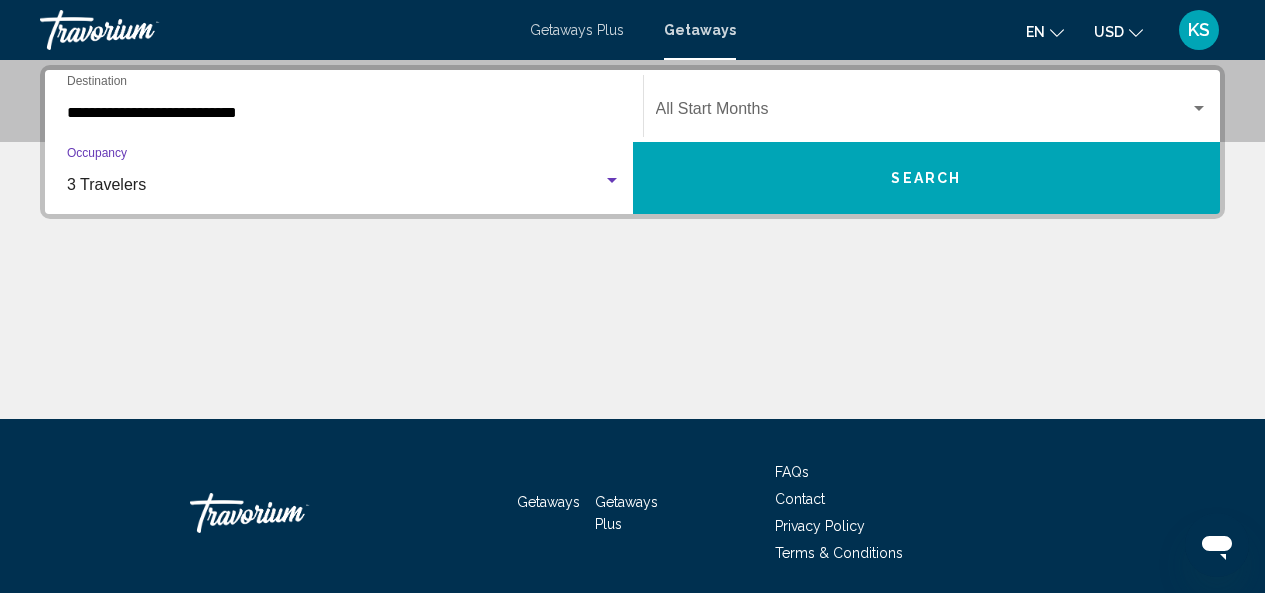 click on "Start Month All Start Months" 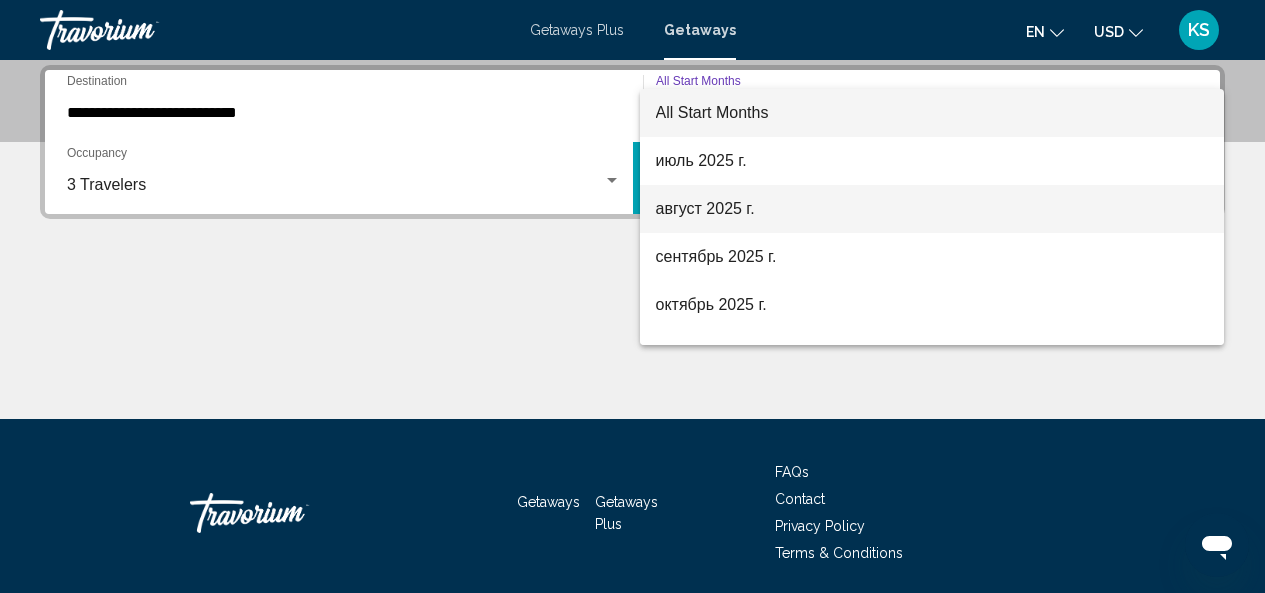 click on "август 2025 г." at bounding box center (932, 209) 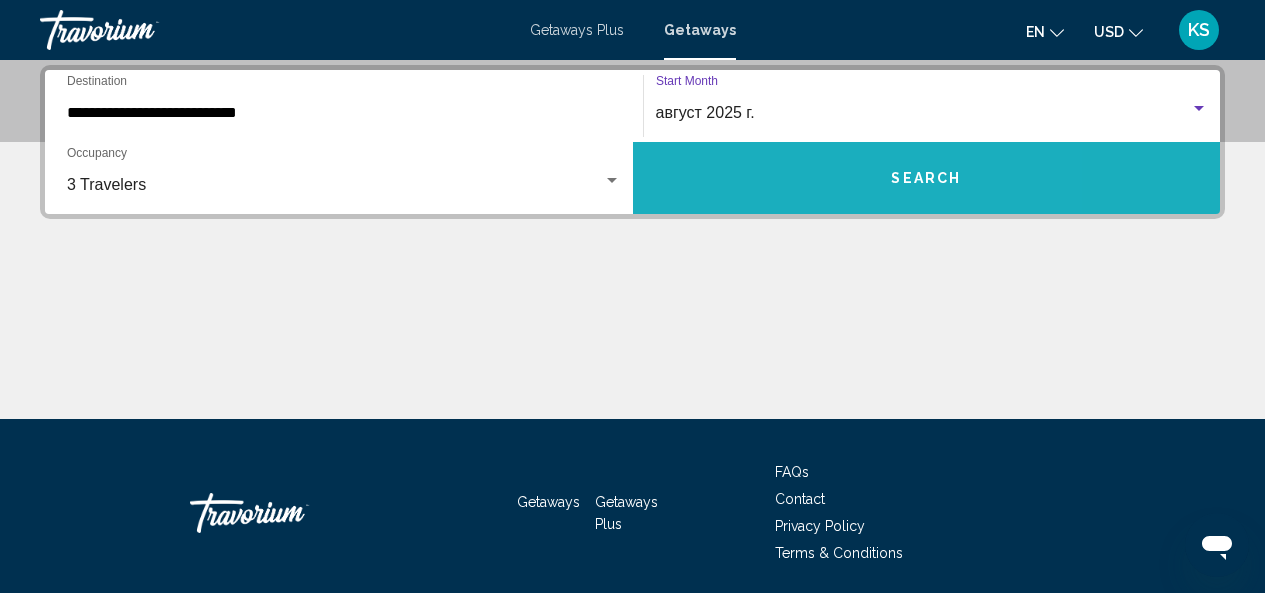 click on "Search" at bounding box center [927, 178] 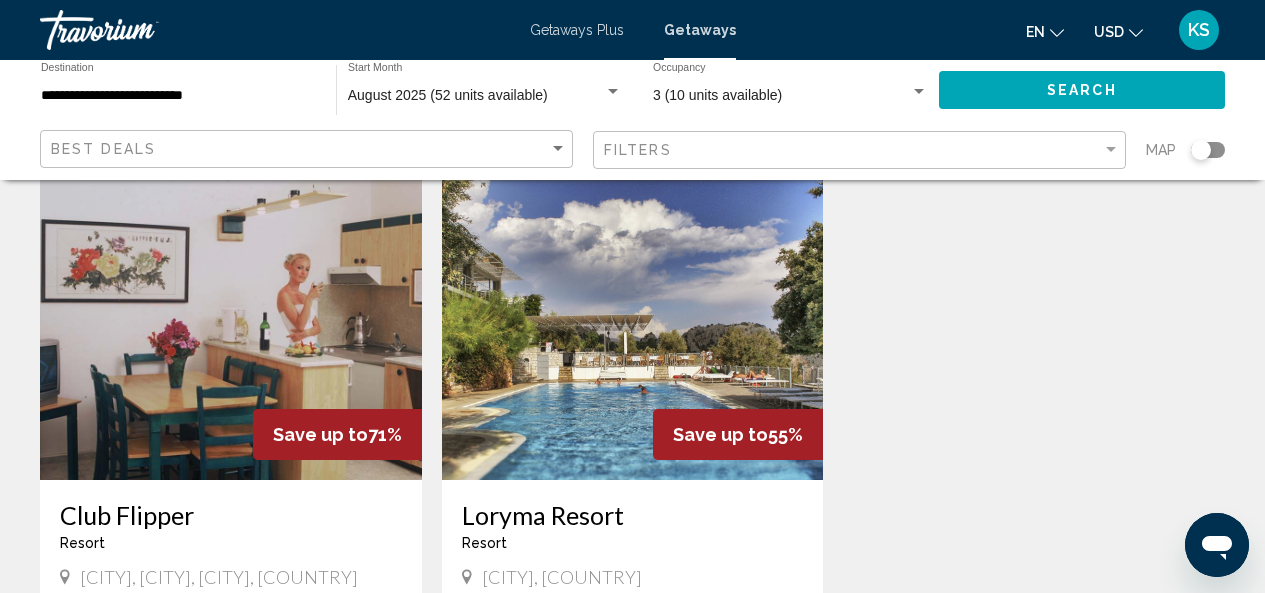 scroll, scrollTop: 818, scrollLeft: 0, axis: vertical 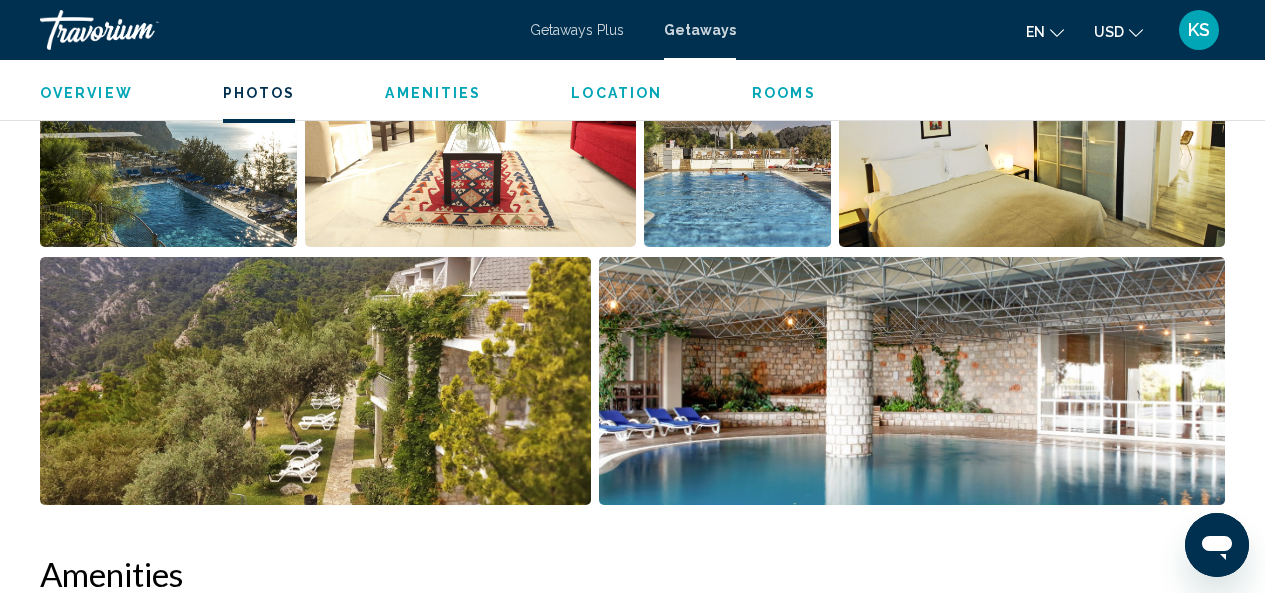 click at bounding box center [168, 123] 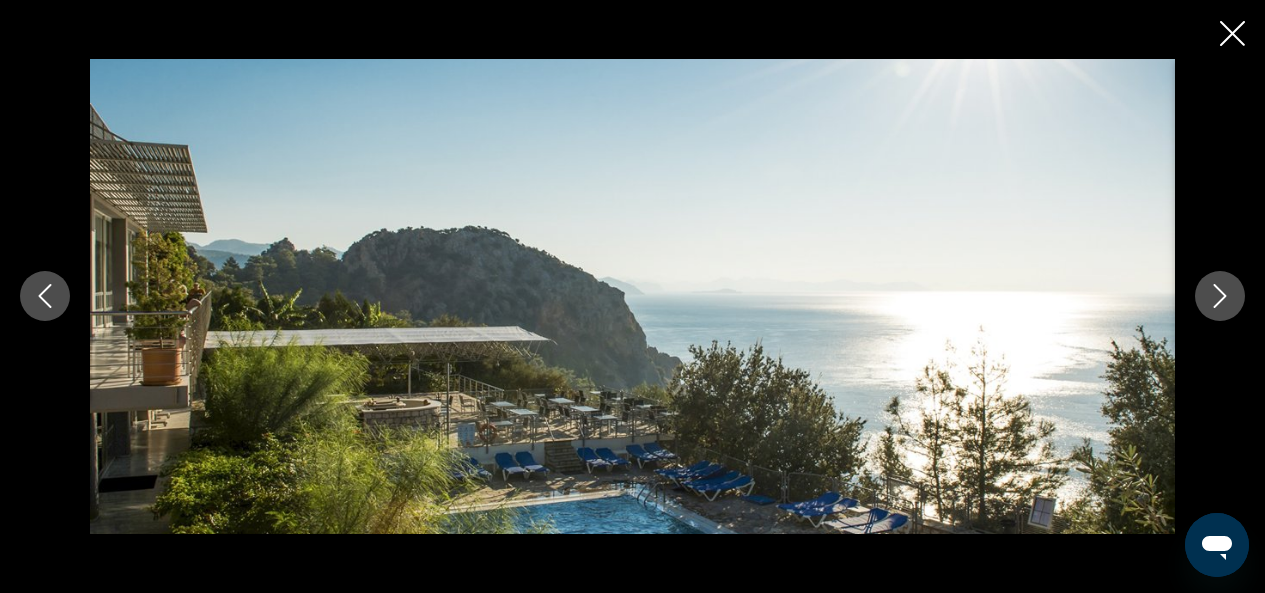 click at bounding box center [45, 296] 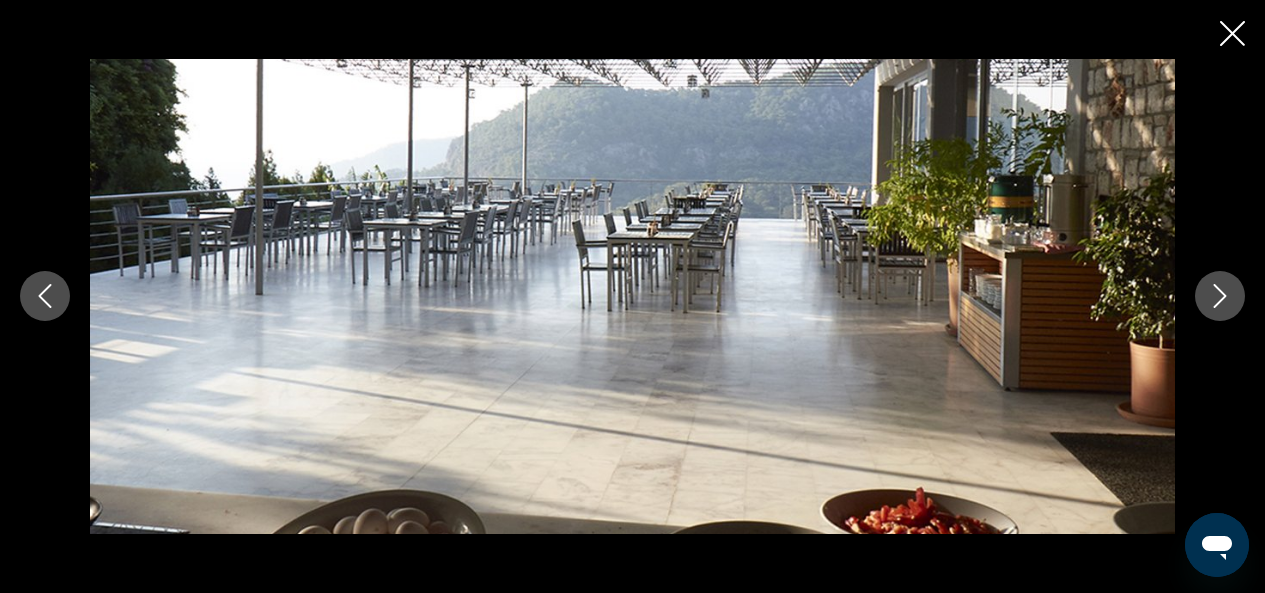click at bounding box center [45, 296] 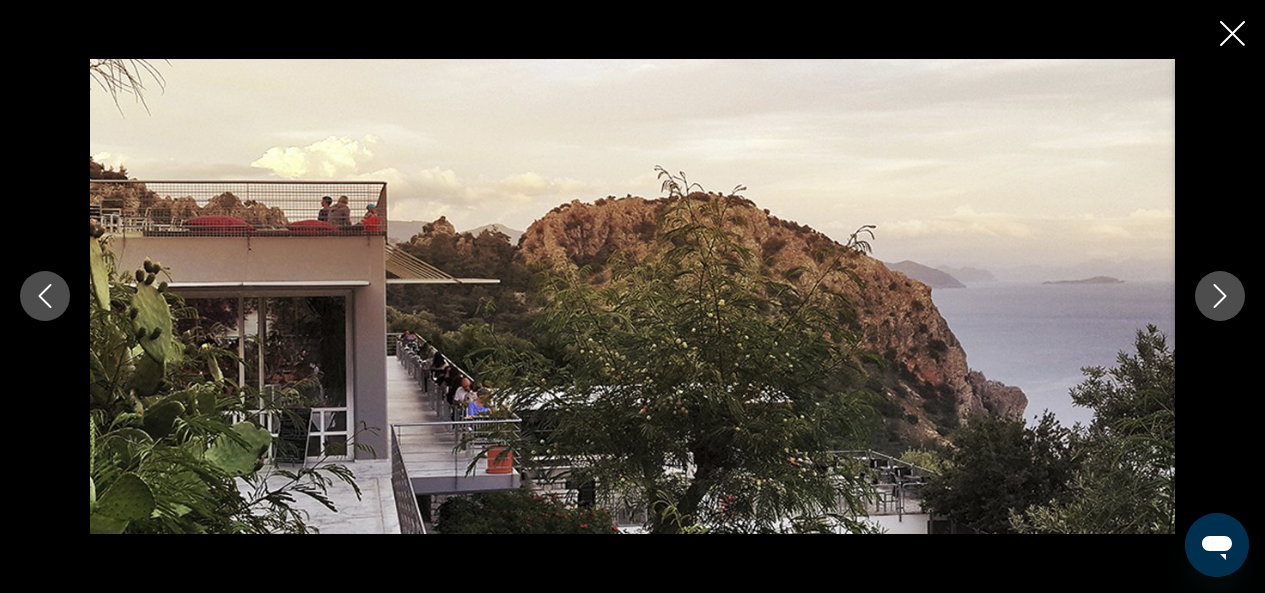 click 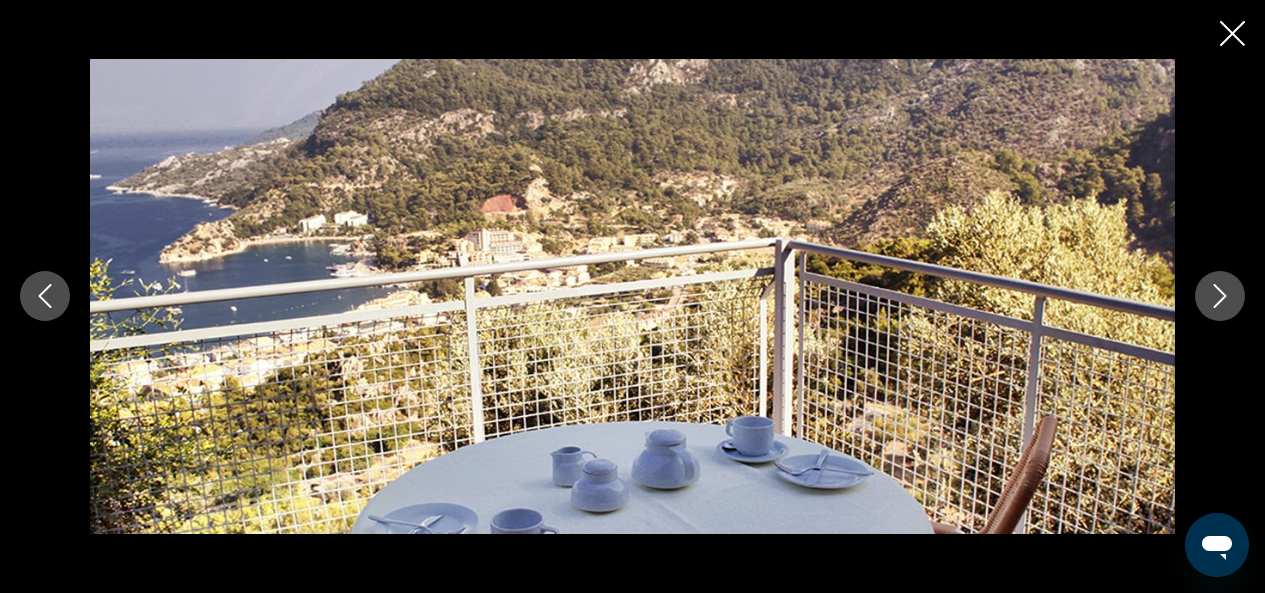 click 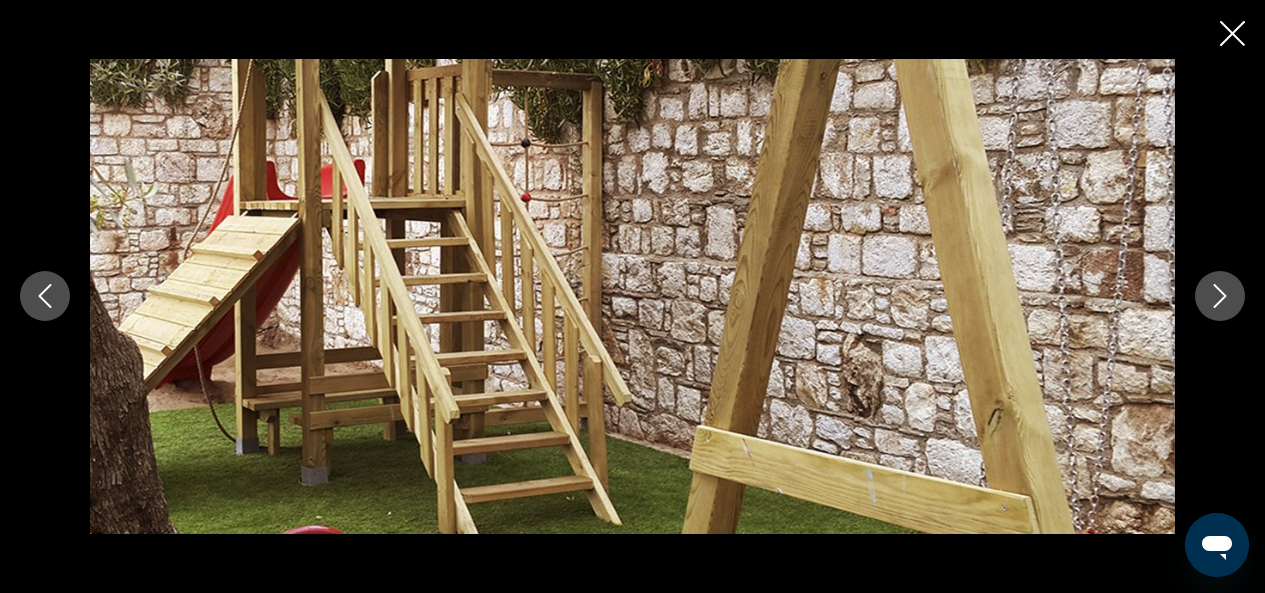 click at bounding box center (632, 296) 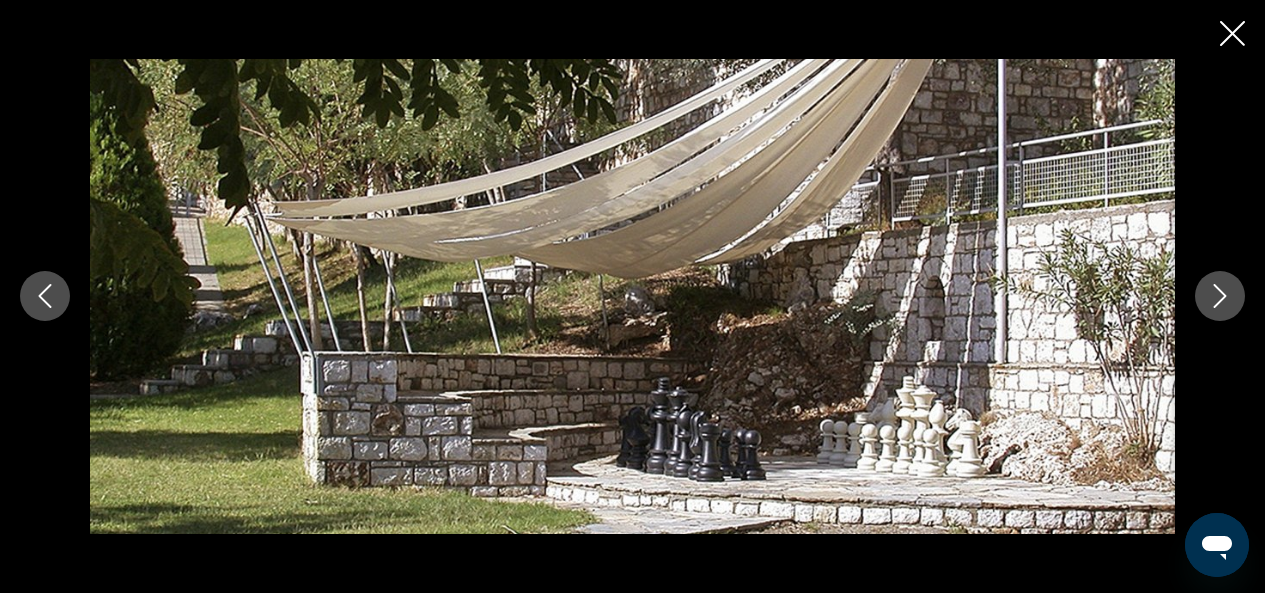 click 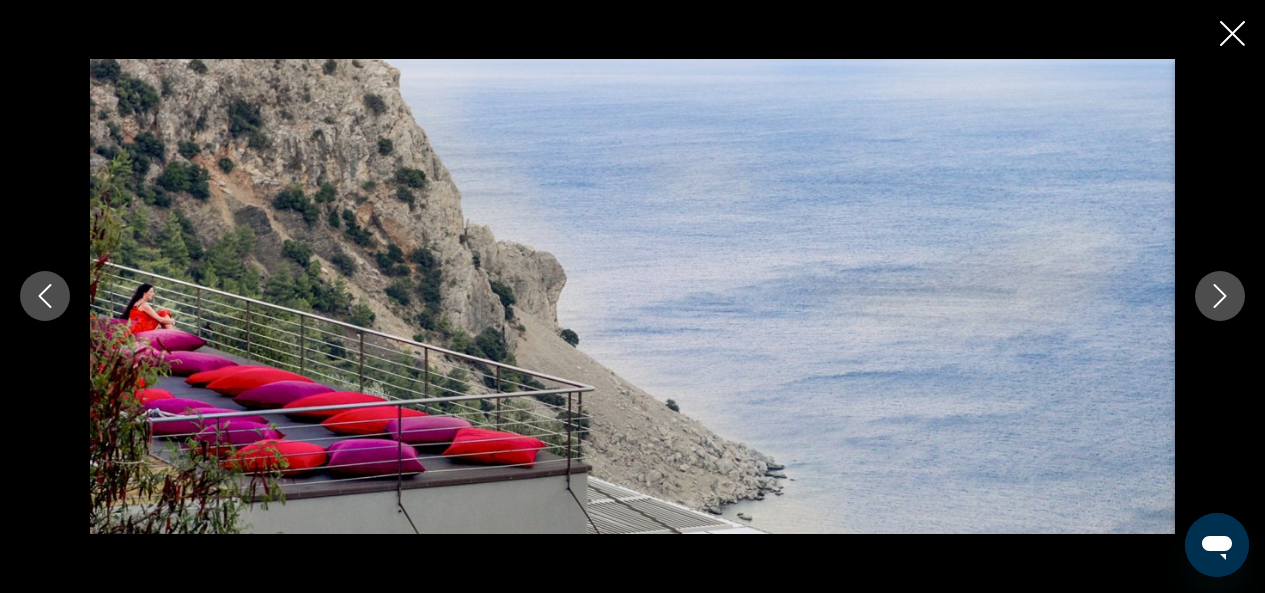 click 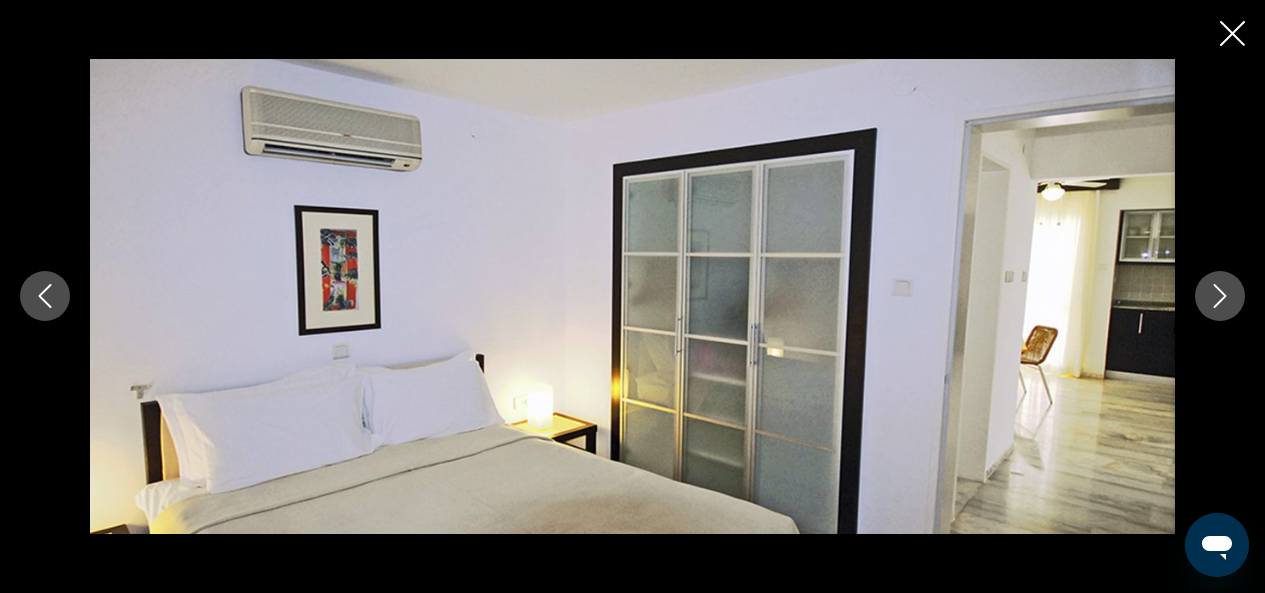 click 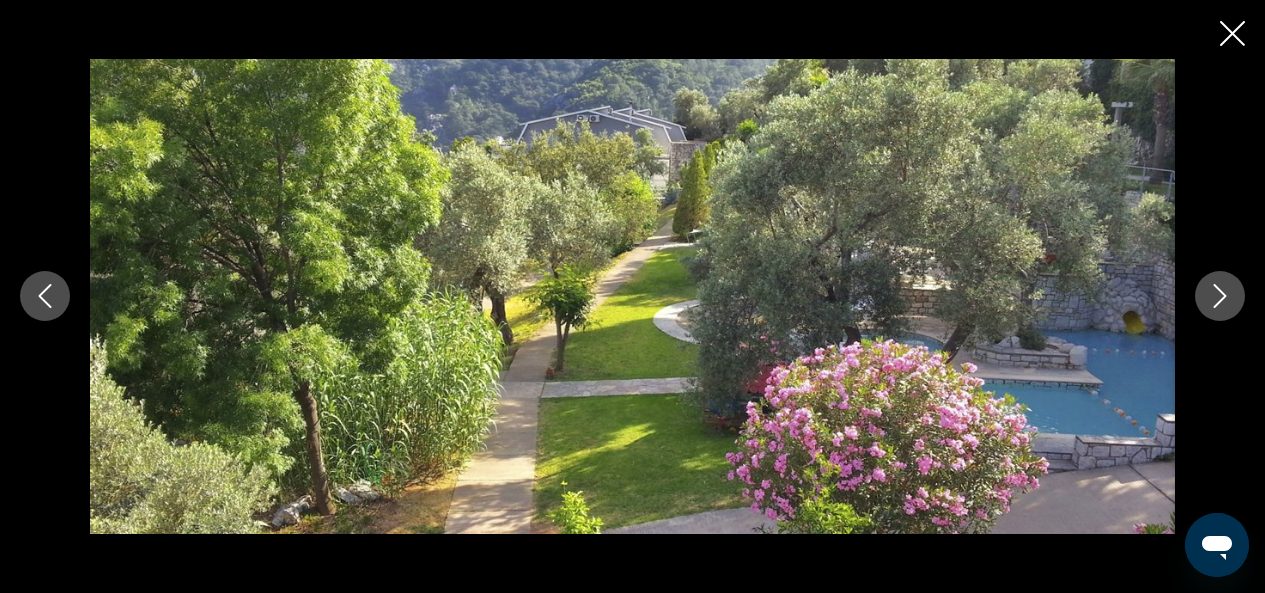 click at bounding box center [45, 296] 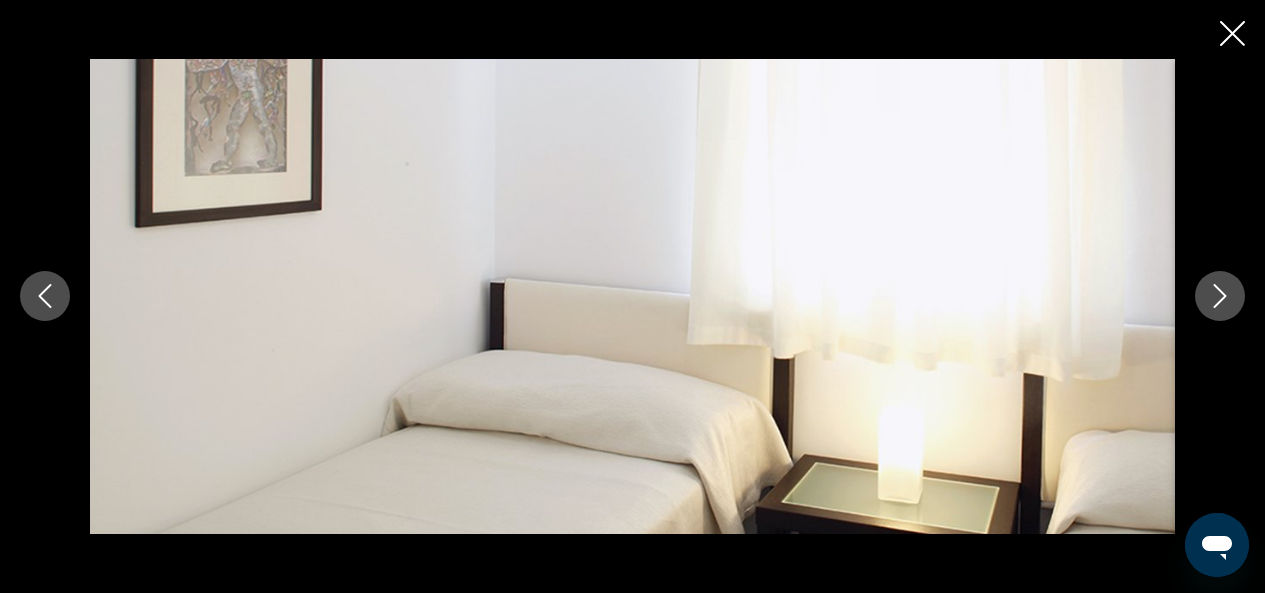 click 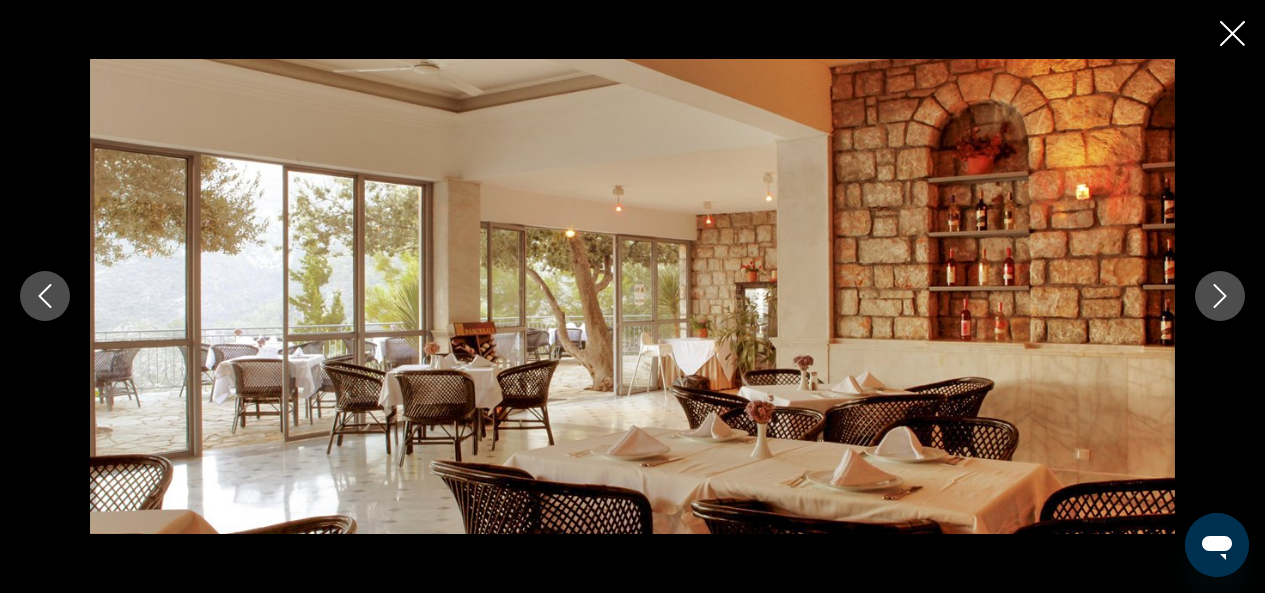 click 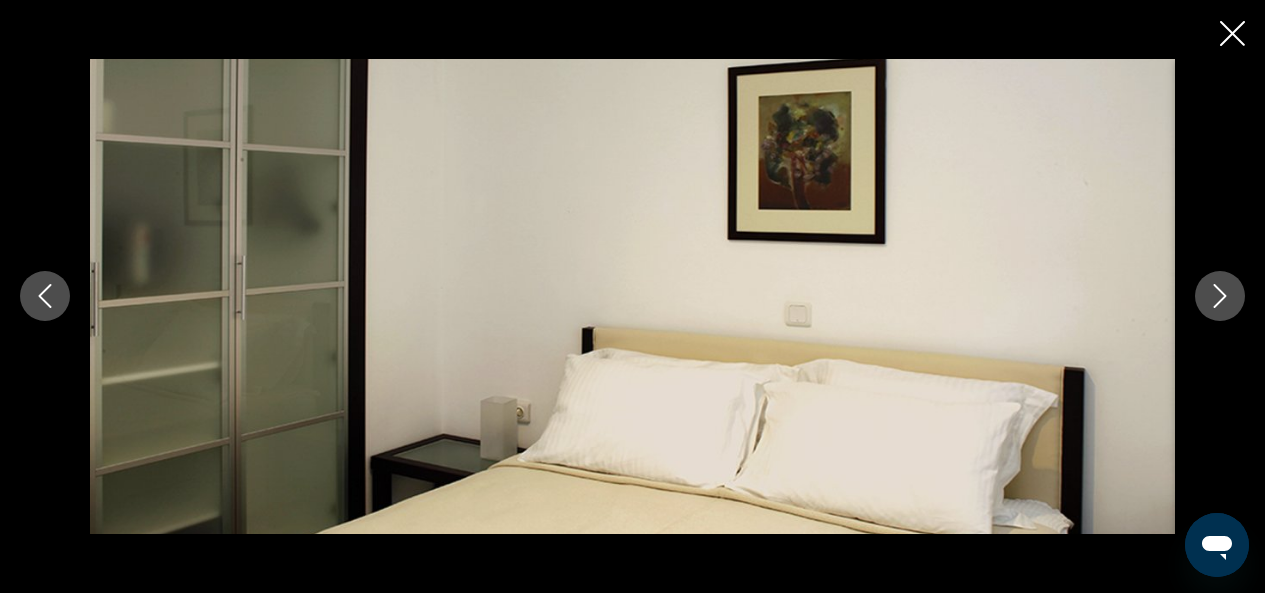 click at bounding box center [632, 296] 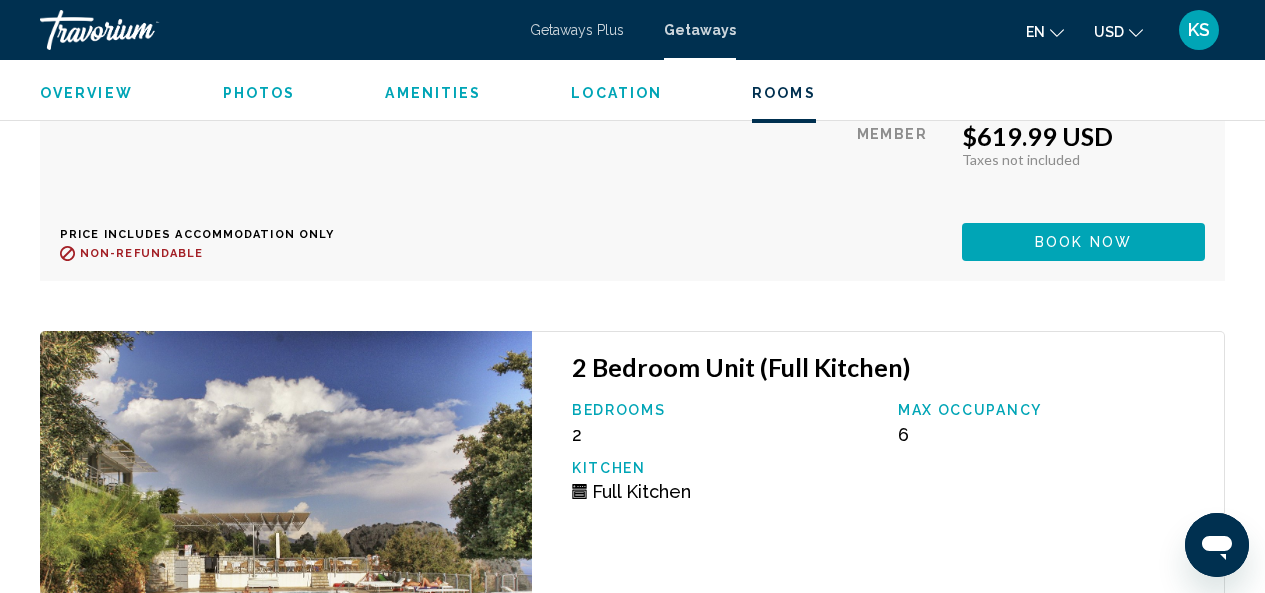 scroll, scrollTop: 5337, scrollLeft: 0, axis: vertical 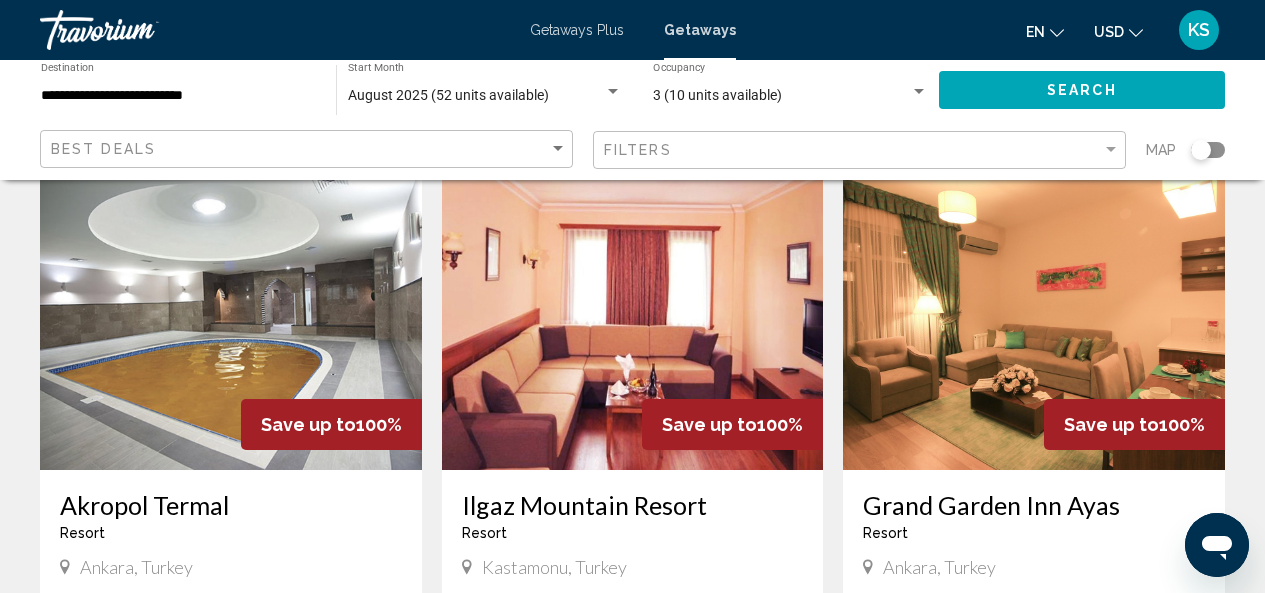 click at bounding box center [231, 310] 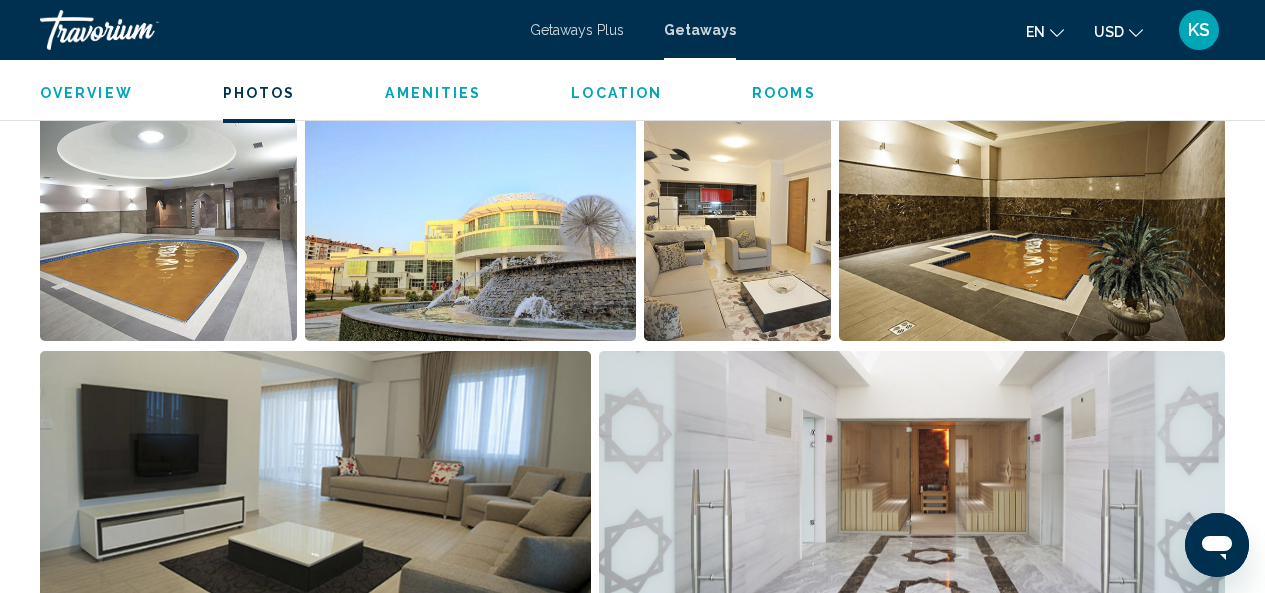 scroll, scrollTop: 1368, scrollLeft: 0, axis: vertical 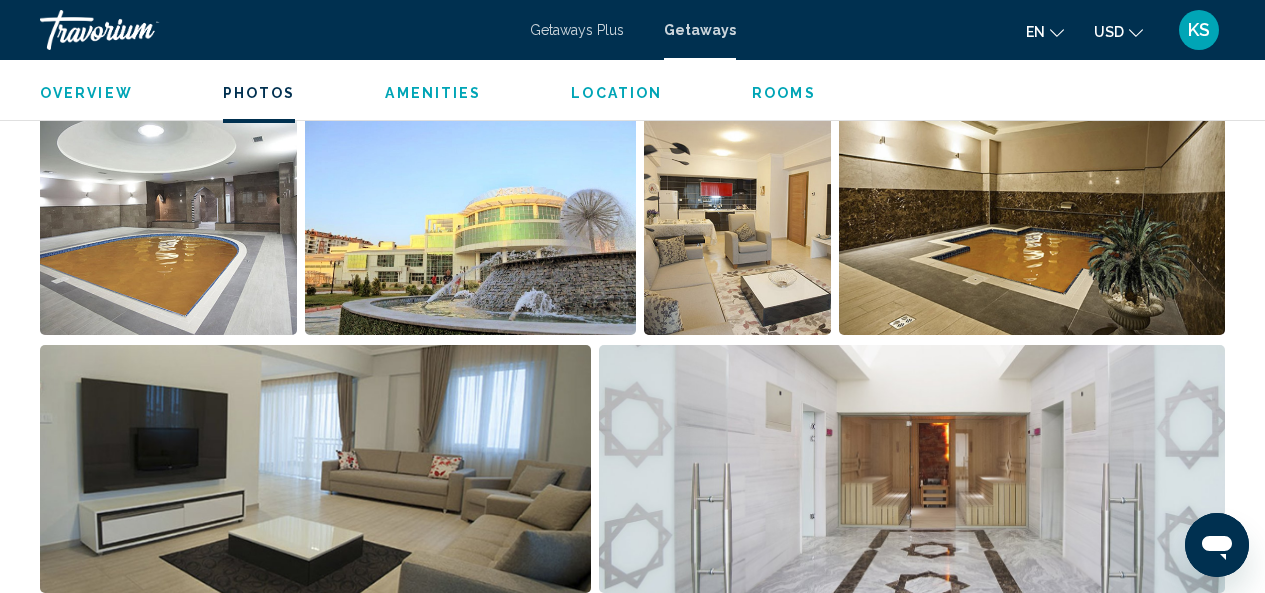 click at bounding box center (168, 211) 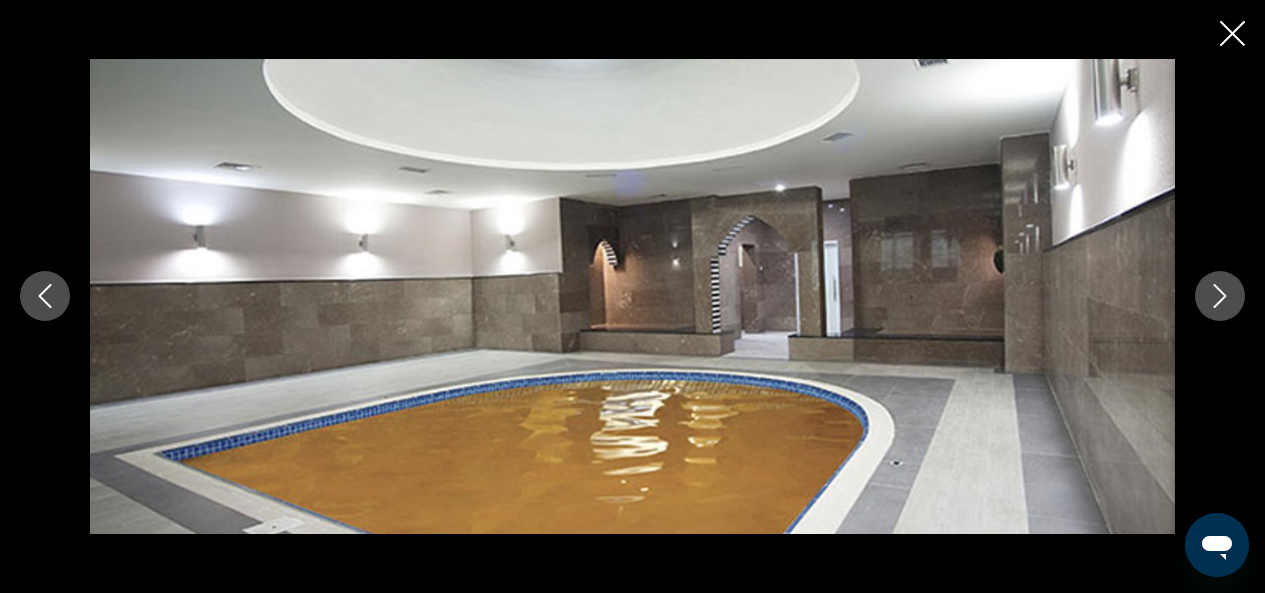 click 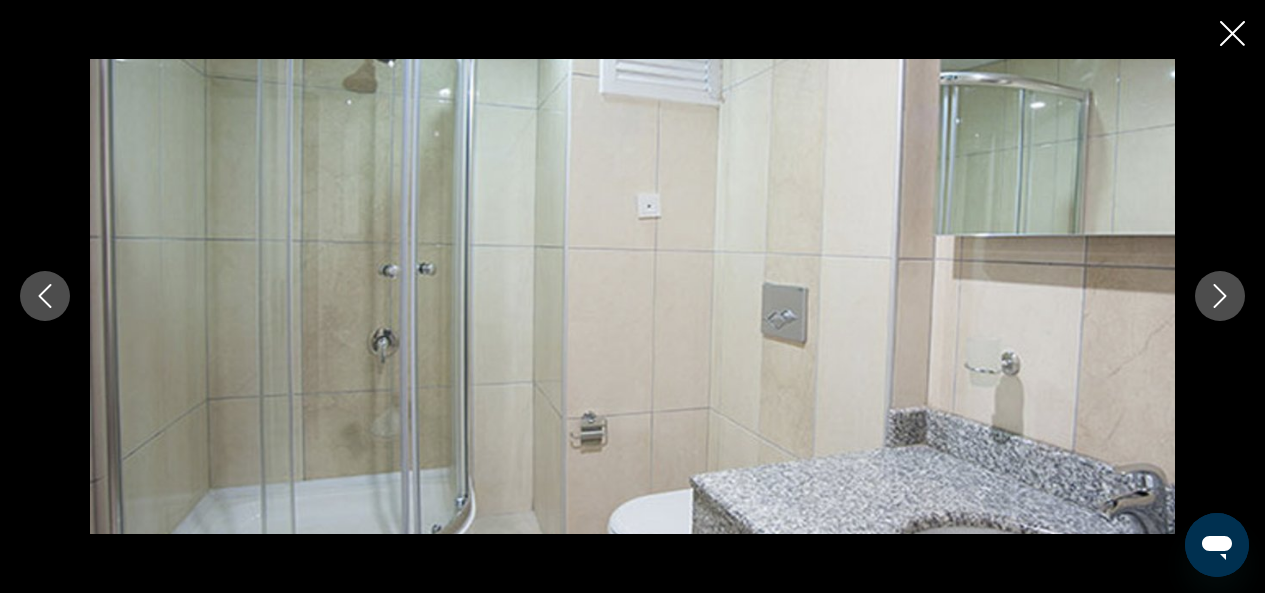 click at bounding box center [45, 296] 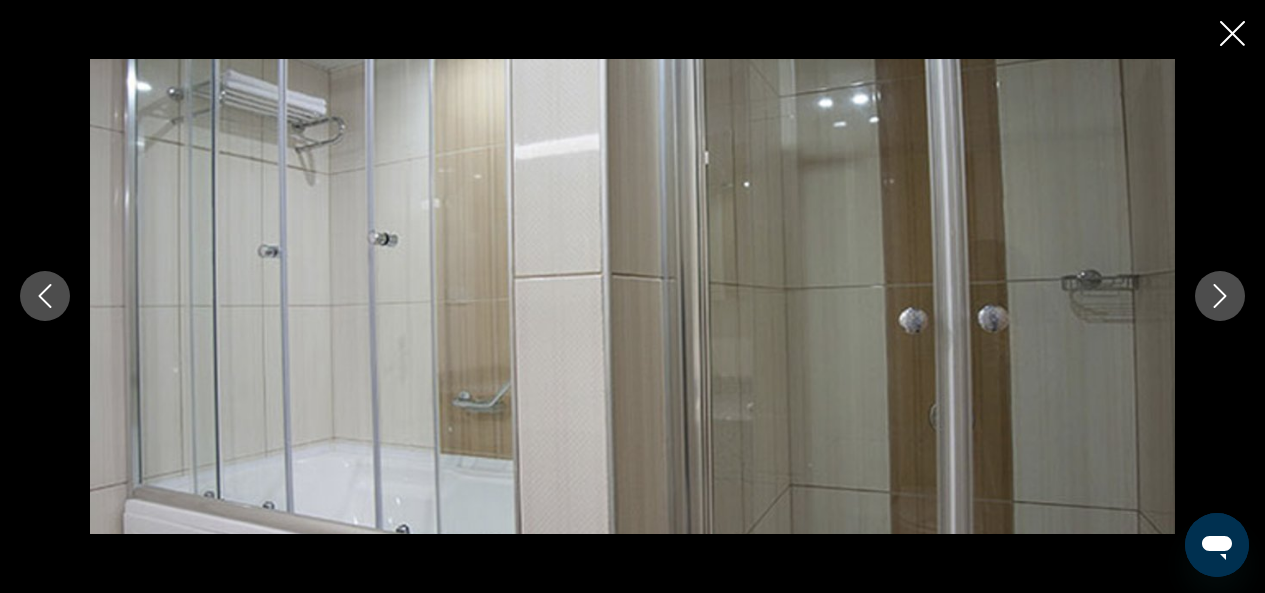click at bounding box center (45, 296) 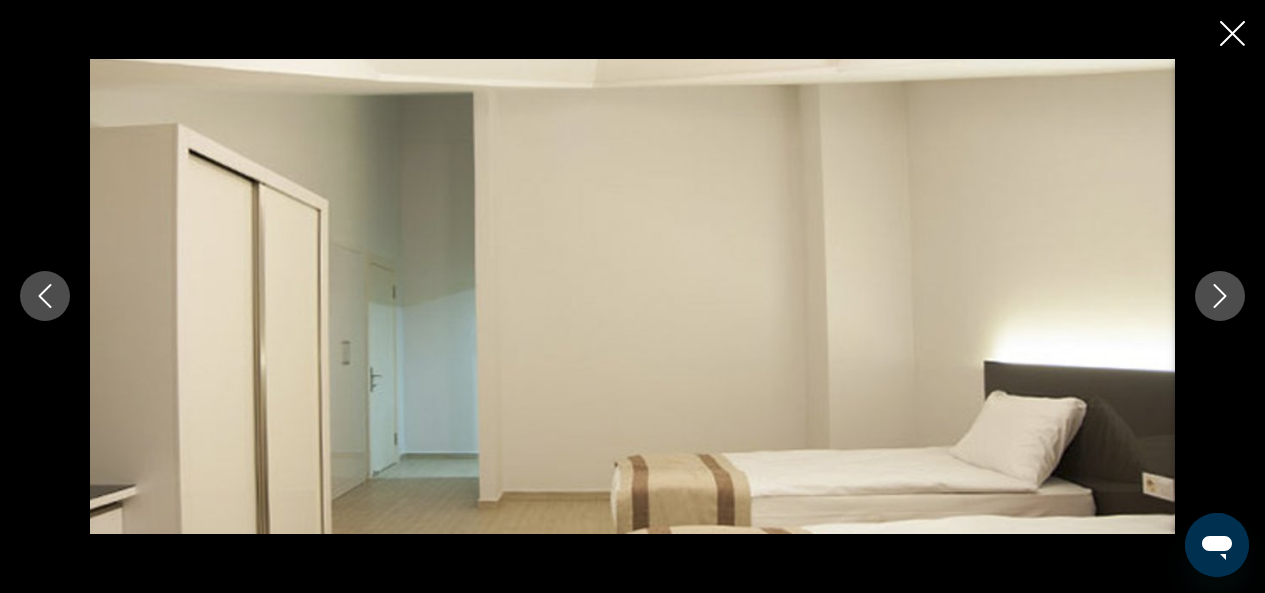 click at bounding box center (45, 296) 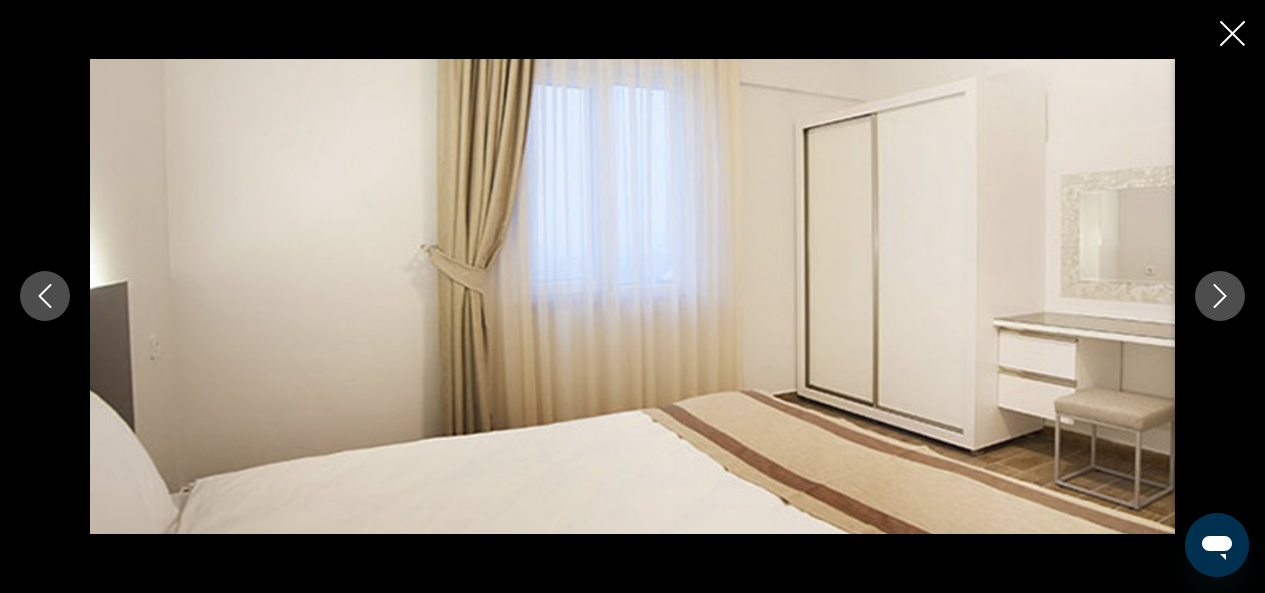 click at bounding box center [45, 296] 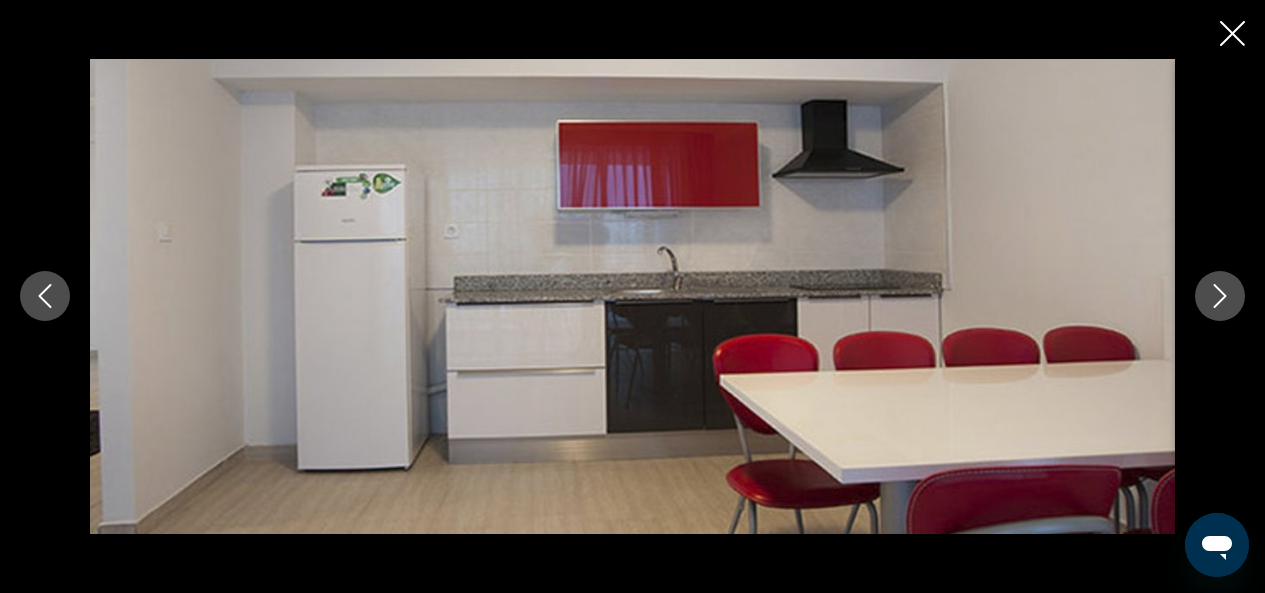 click 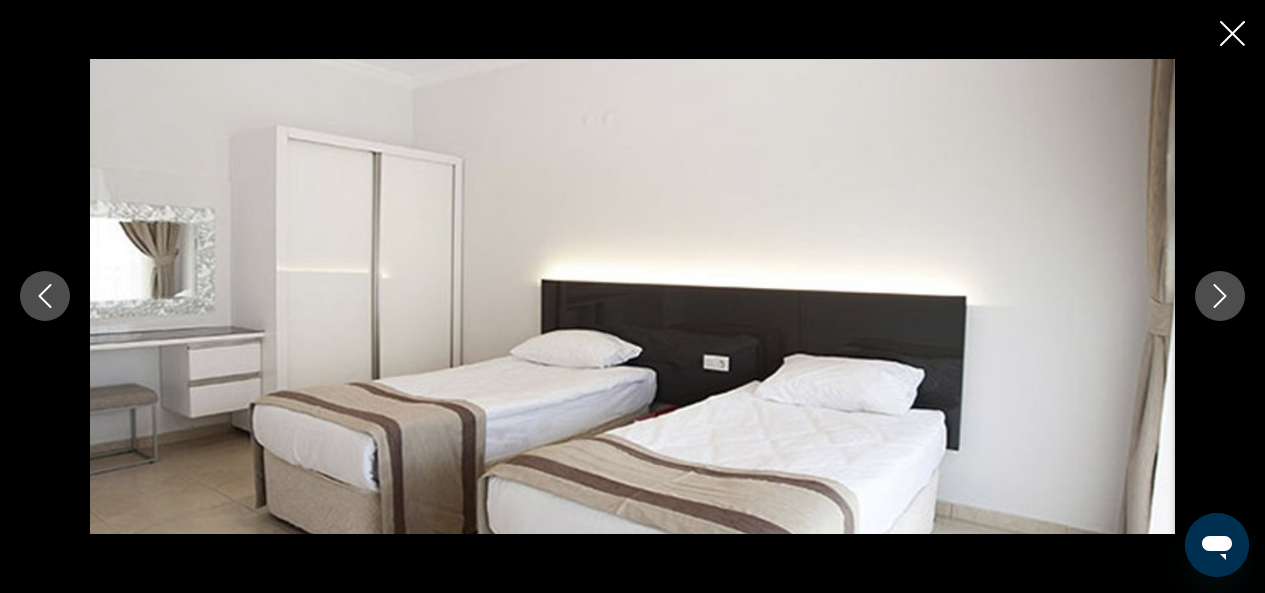 click 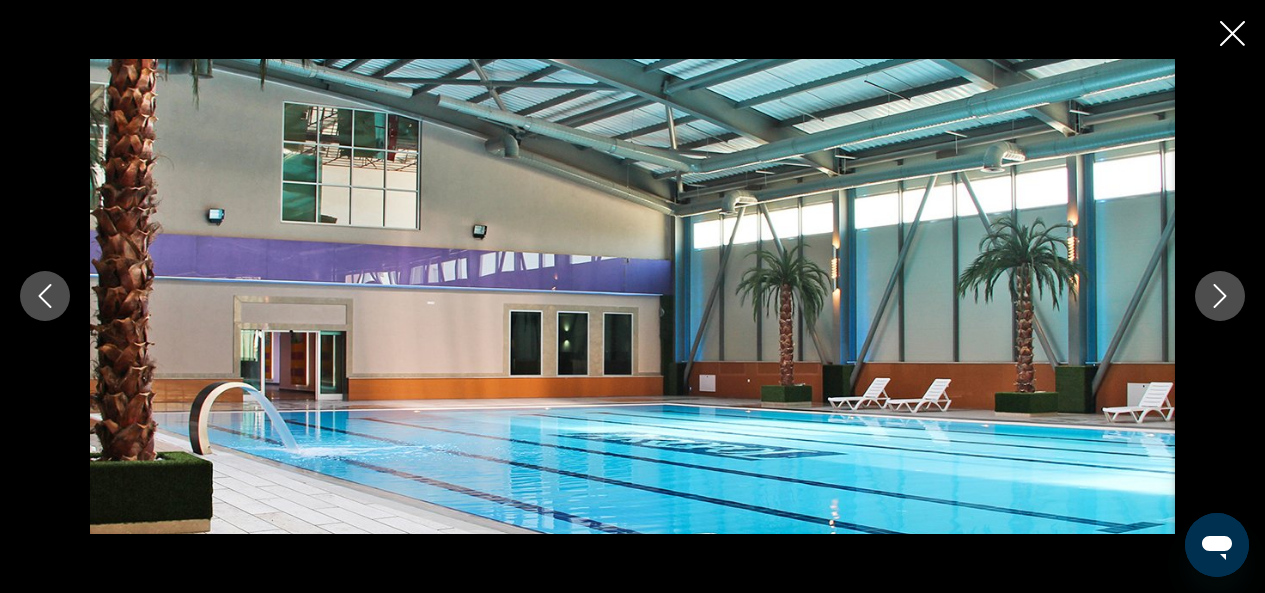 click 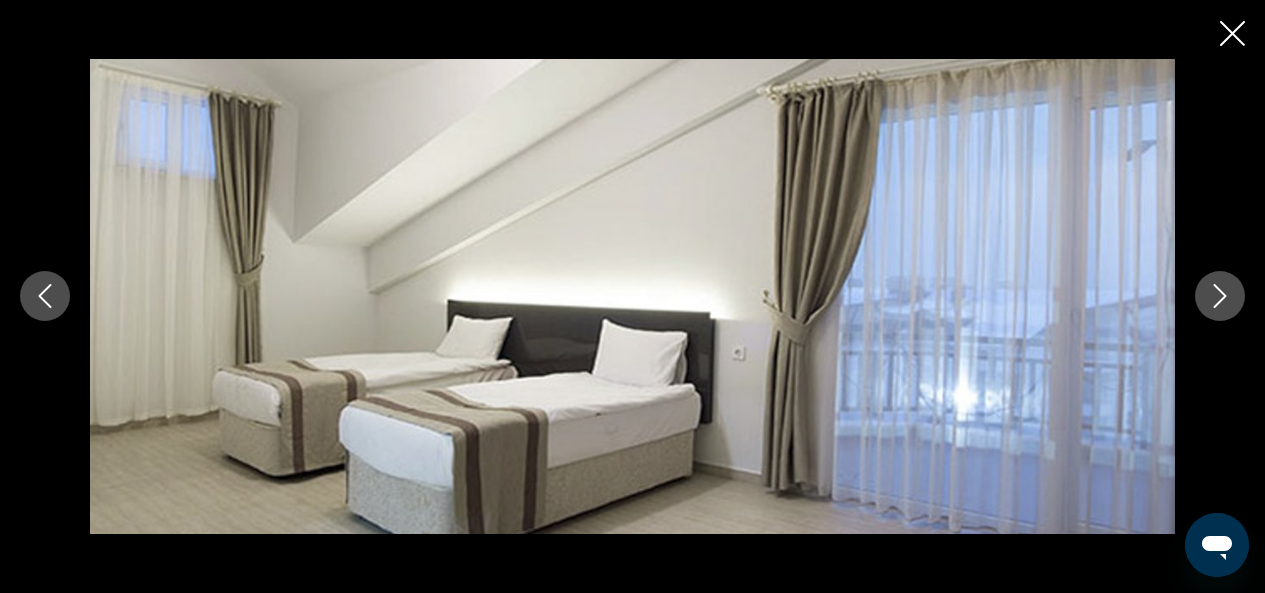 click 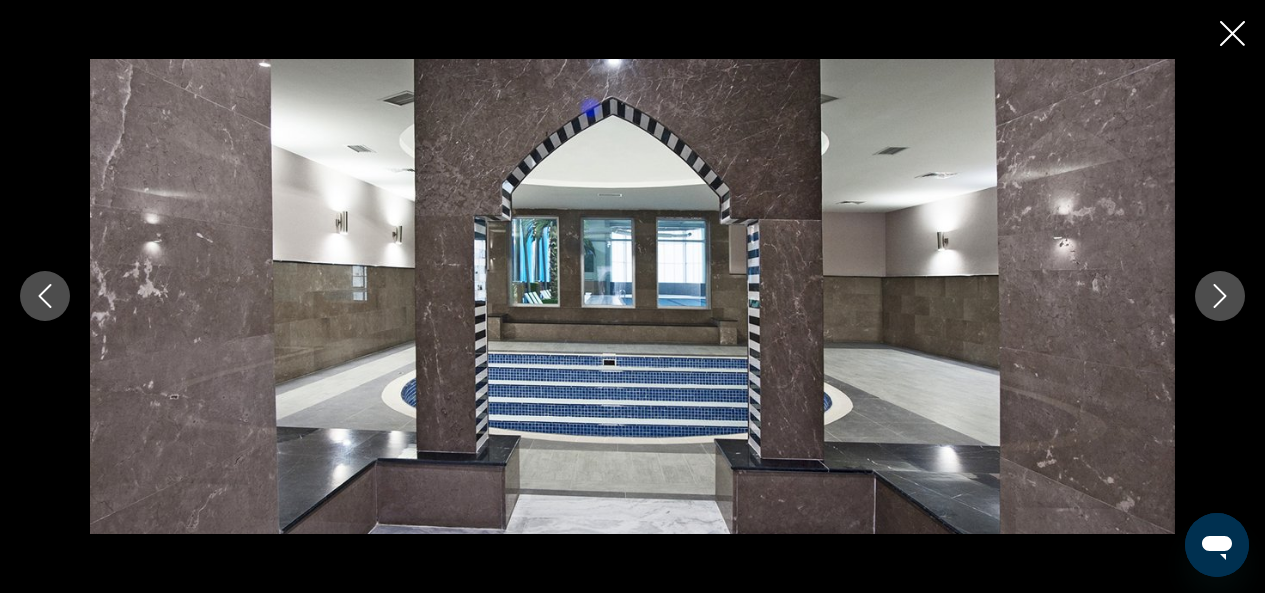 scroll, scrollTop: 1366, scrollLeft: 0, axis: vertical 